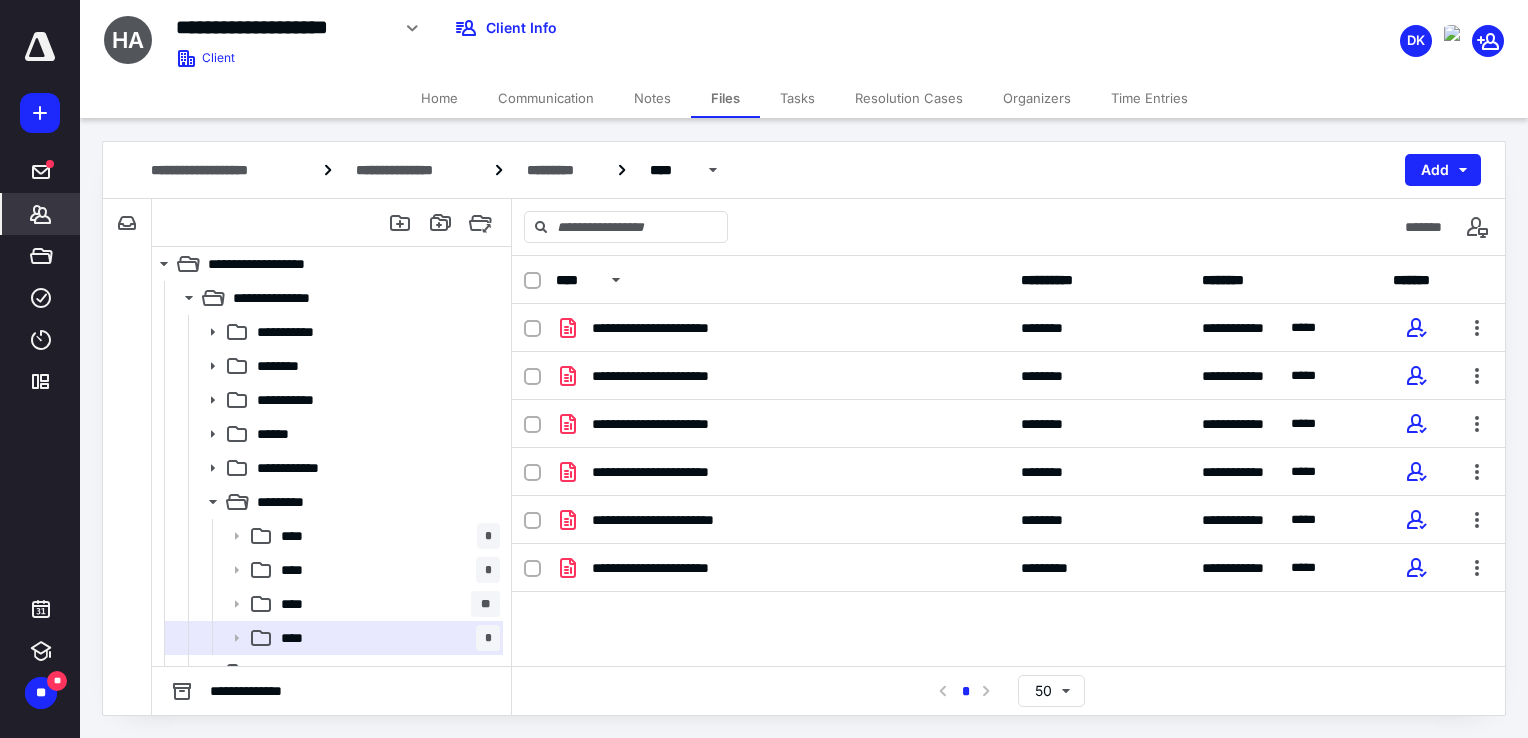 scroll, scrollTop: 0, scrollLeft: 0, axis: both 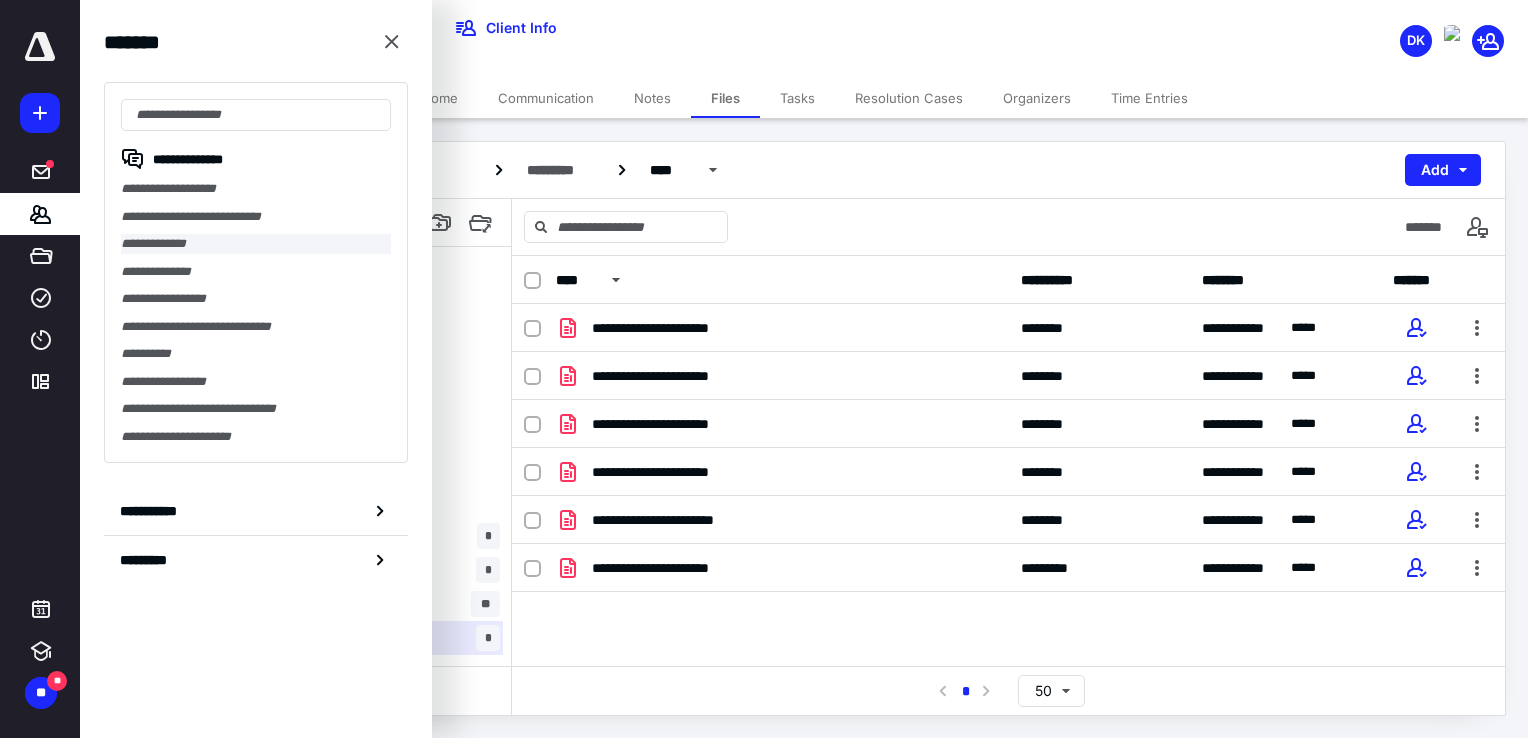 click on "**********" at bounding box center (256, 244) 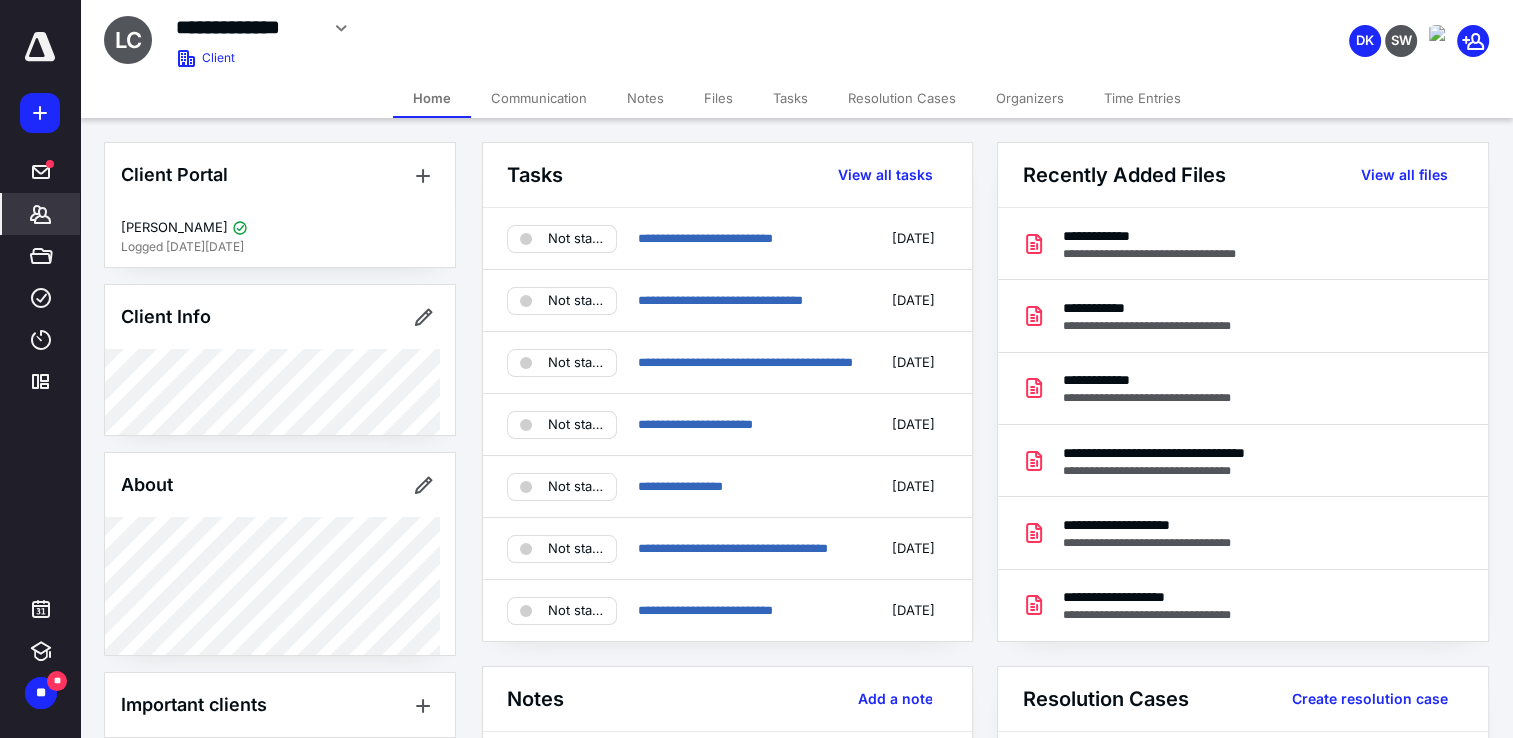 click on "Files" at bounding box center [718, 98] 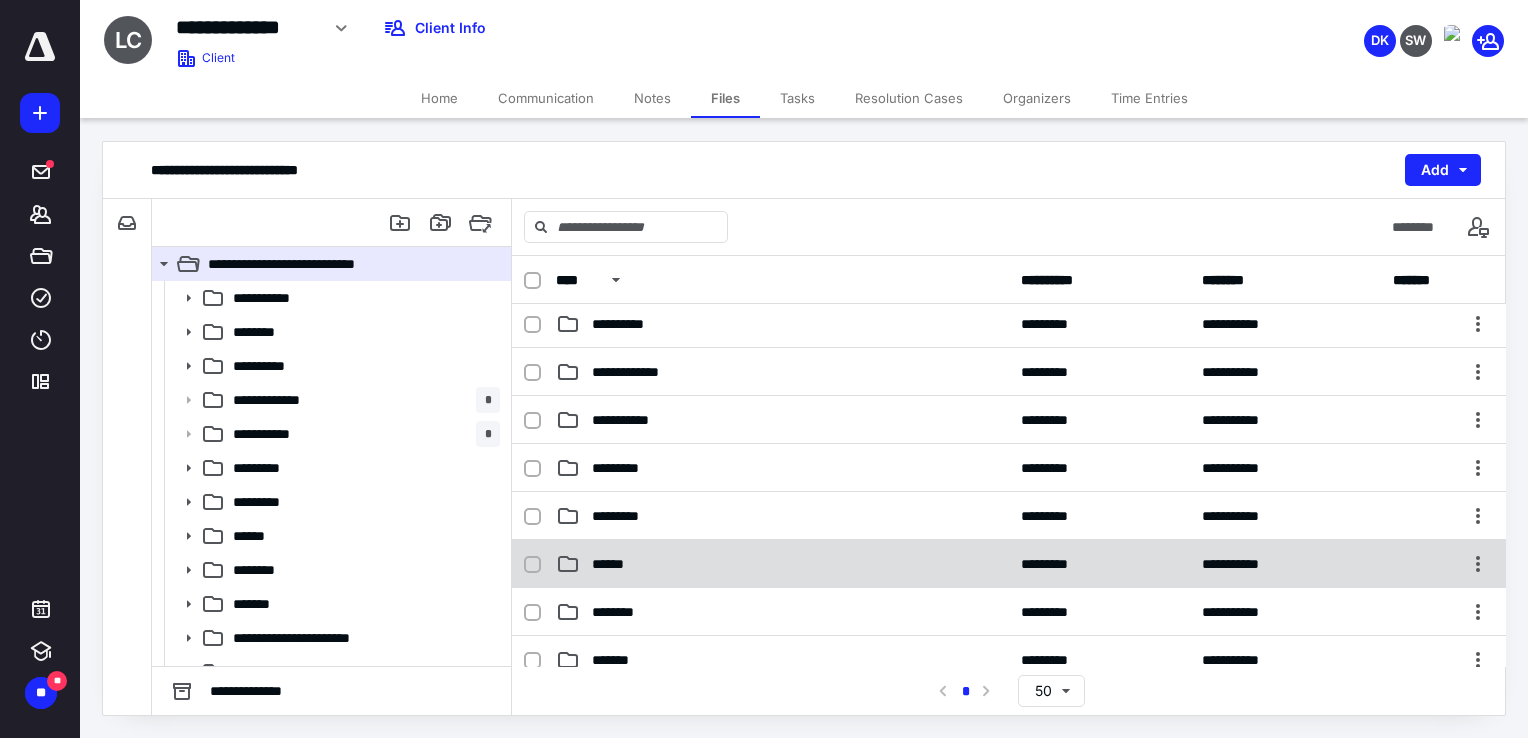 scroll, scrollTop: 400, scrollLeft: 0, axis: vertical 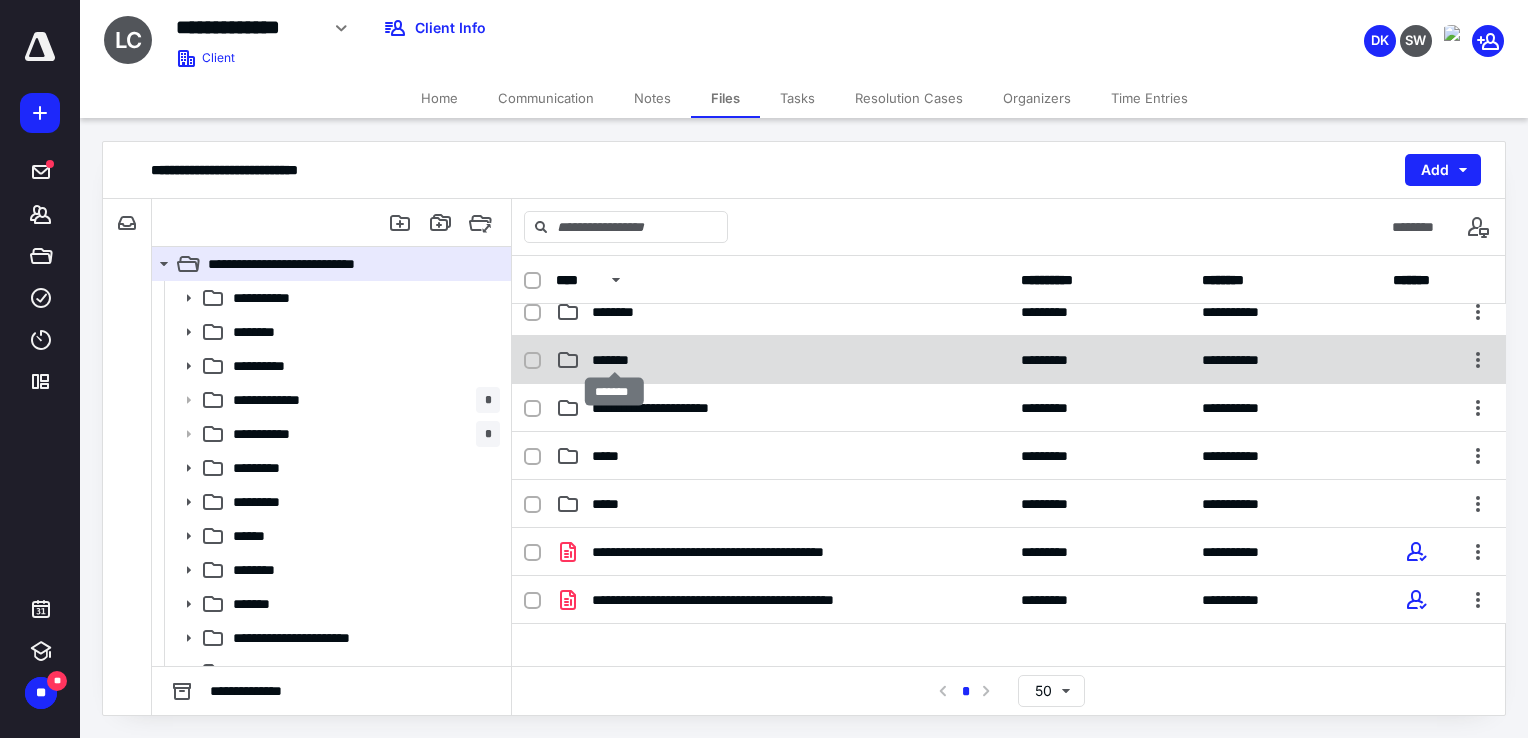 click on "*******" at bounding box center (614, 360) 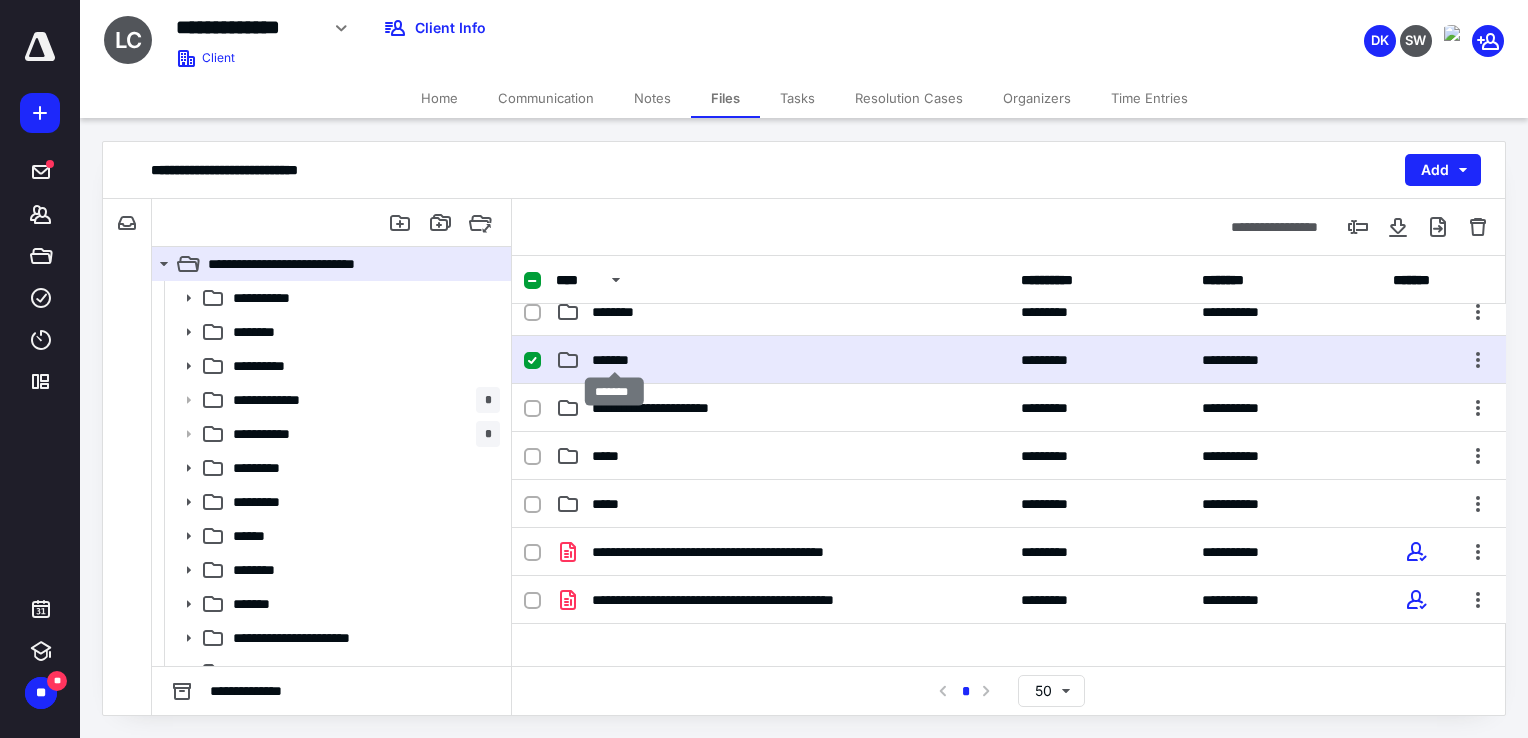 click on "*******" at bounding box center [614, 360] 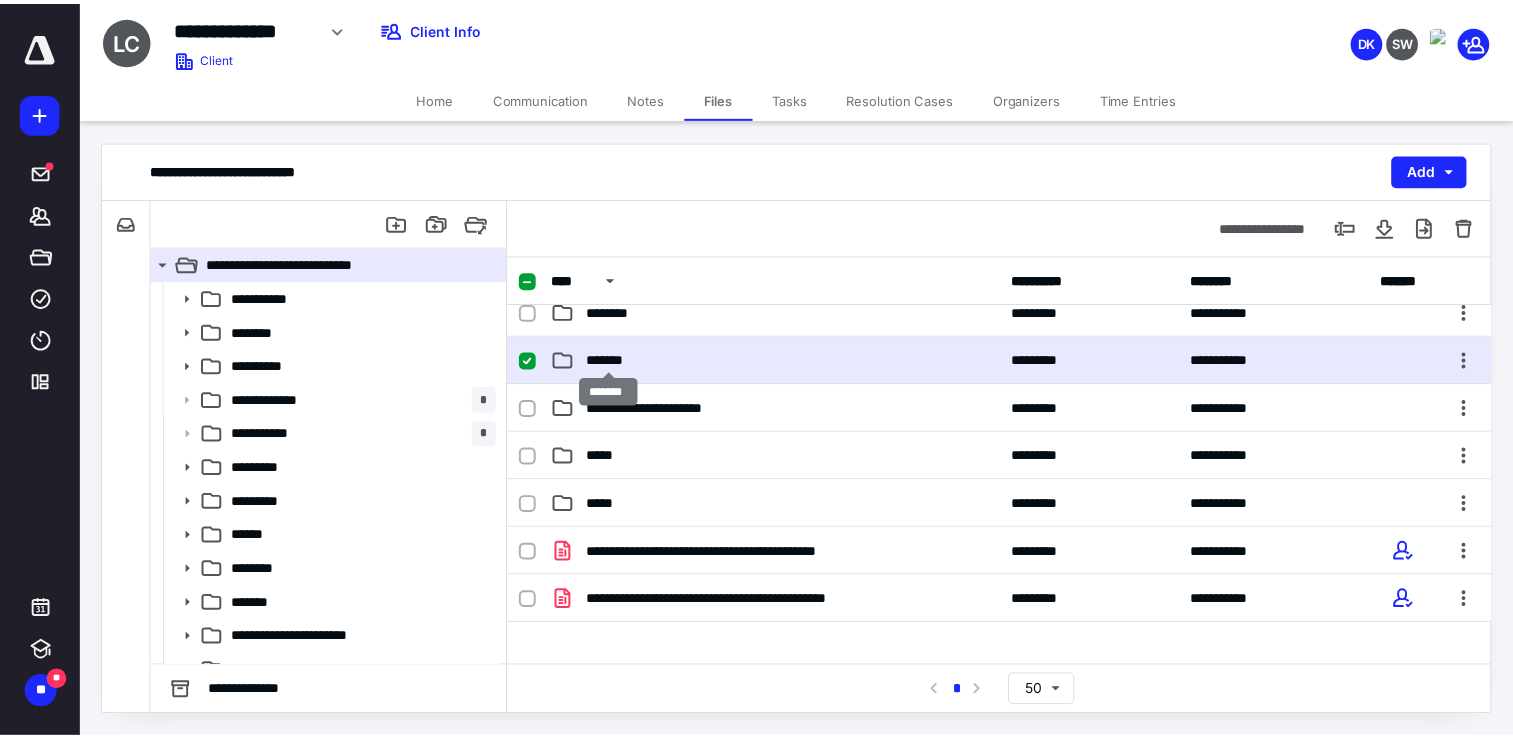 scroll, scrollTop: 0, scrollLeft: 0, axis: both 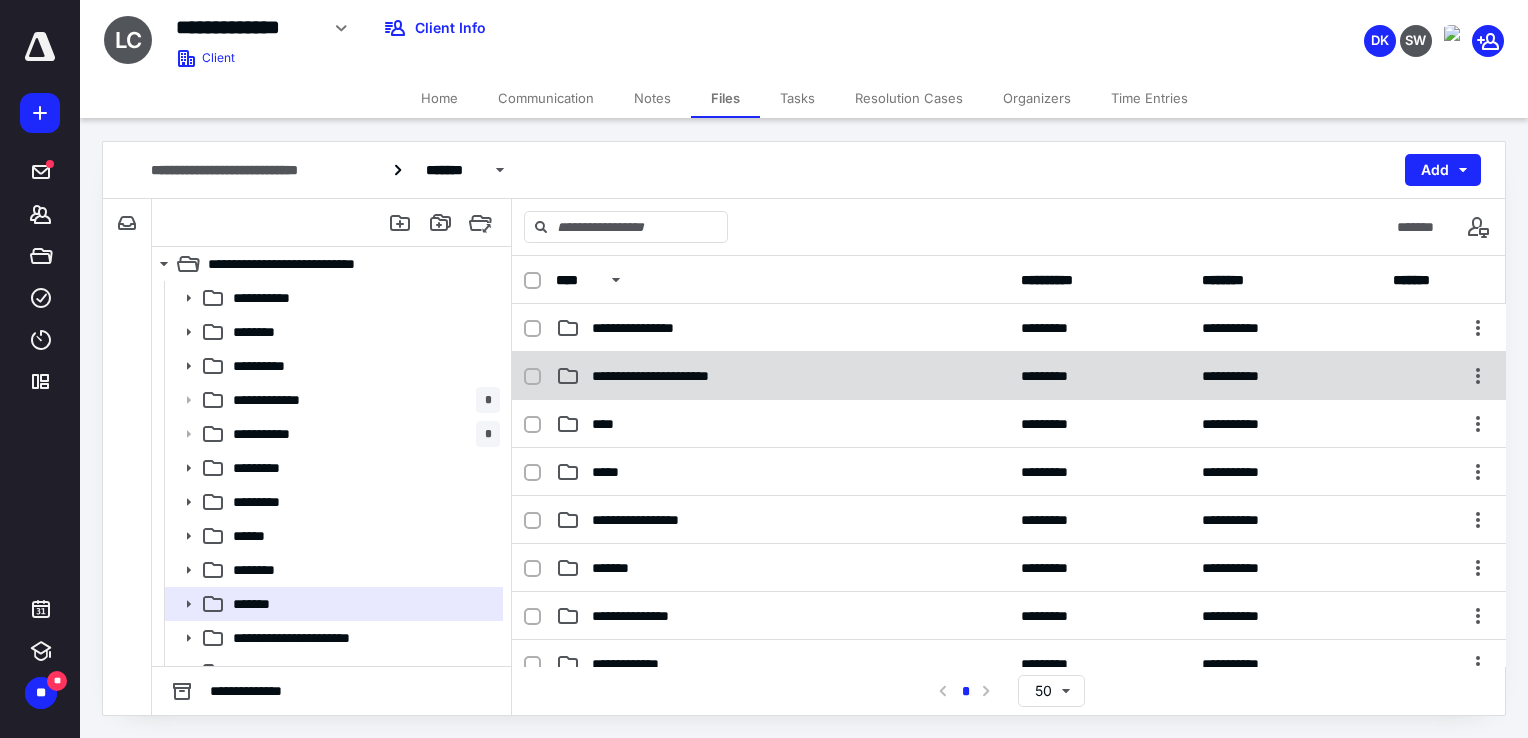 click on "**********" at bounding box center [675, 376] 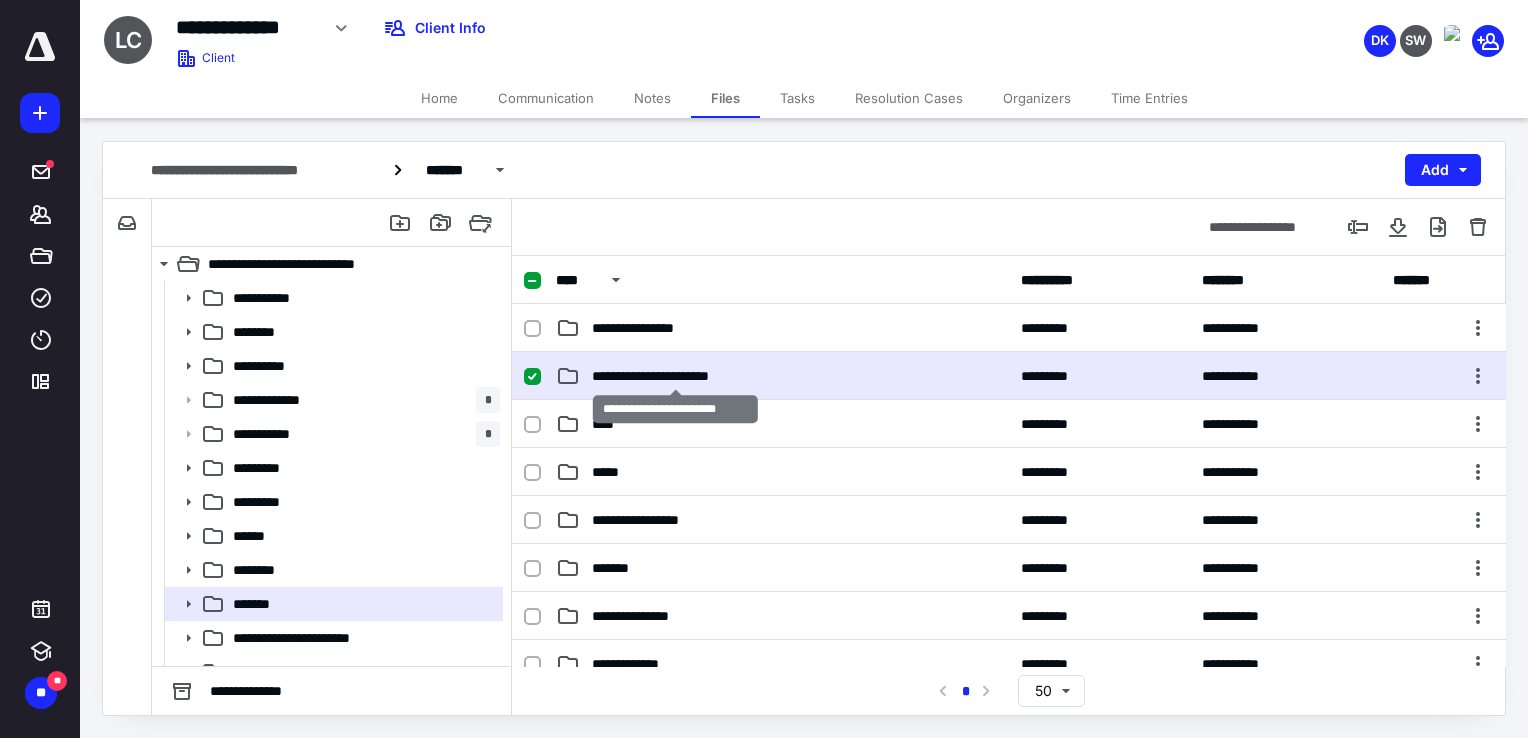 click on "**********" at bounding box center [675, 376] 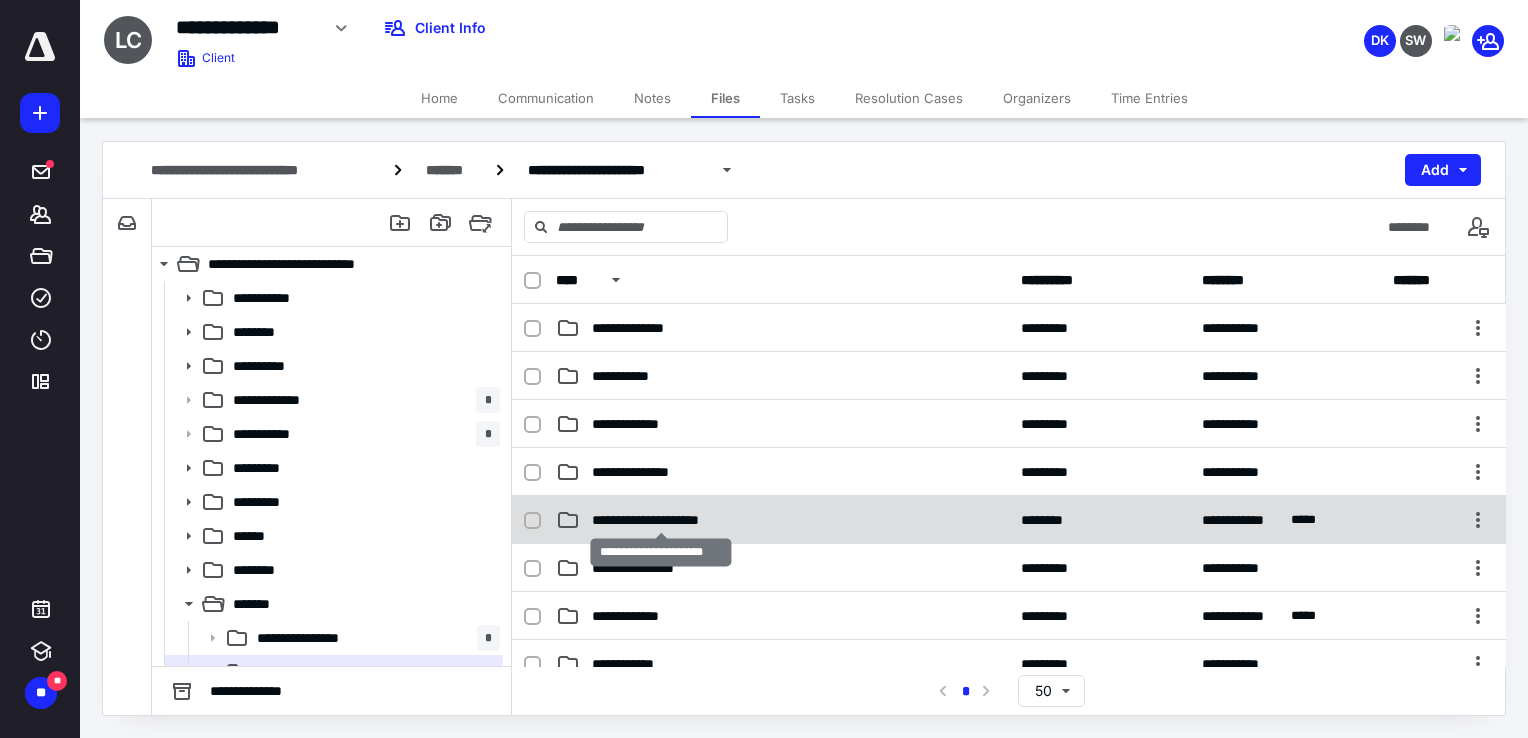 click on "**********" at bounding box center (661, 520) 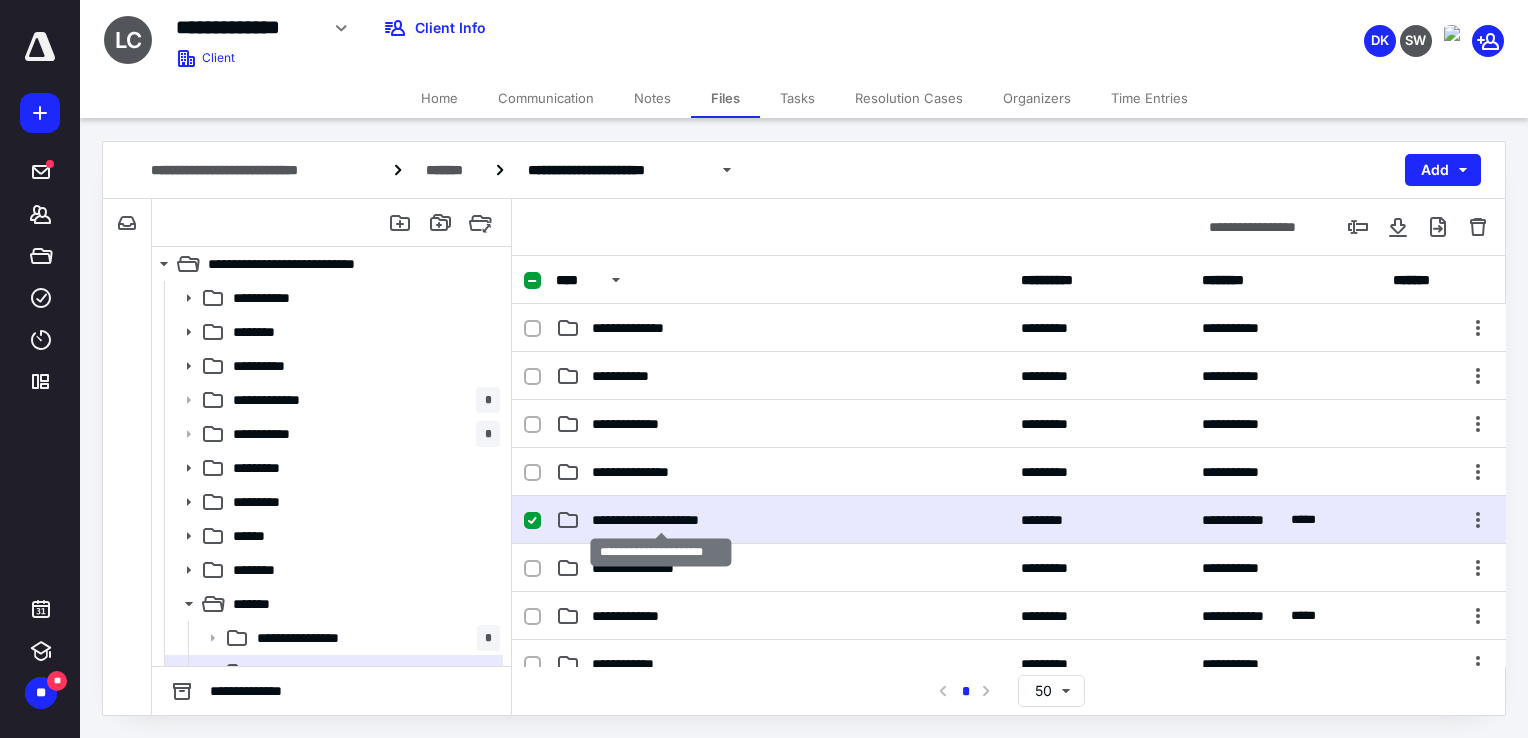 click on "**********" at bounding box center [661, 520] 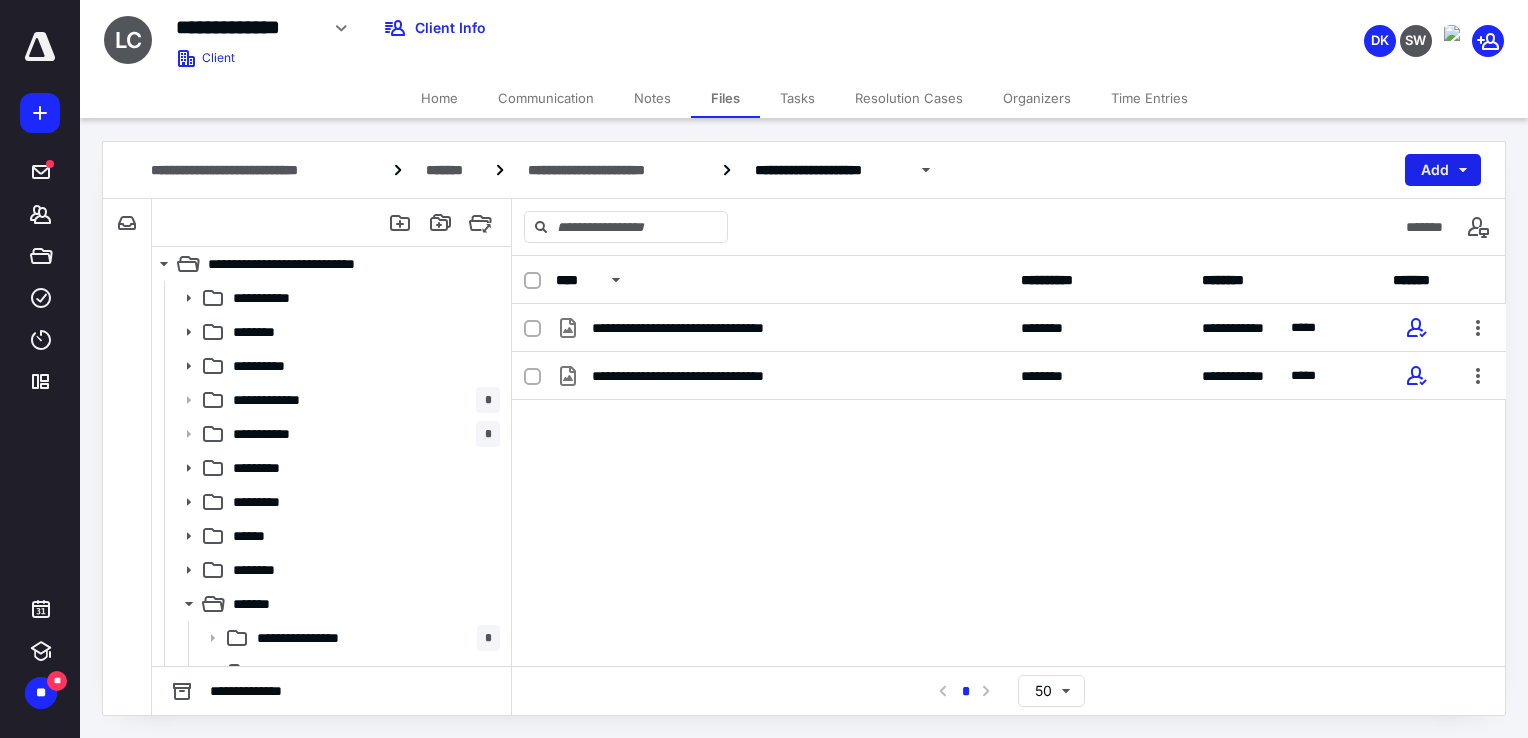 click on "Add" at bounding box center [1443, 170] 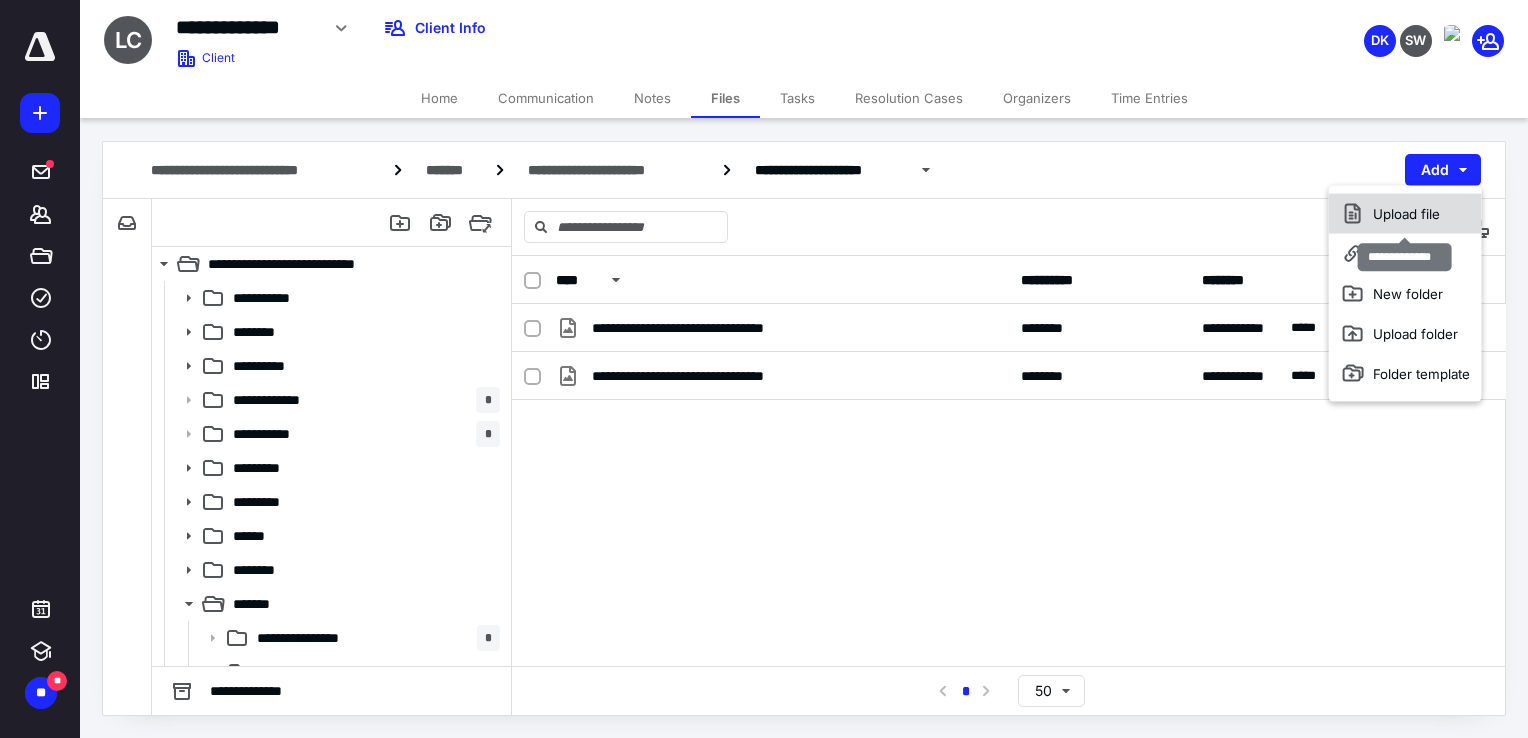 click on "Upload file" at bounding box center [1405, 214] 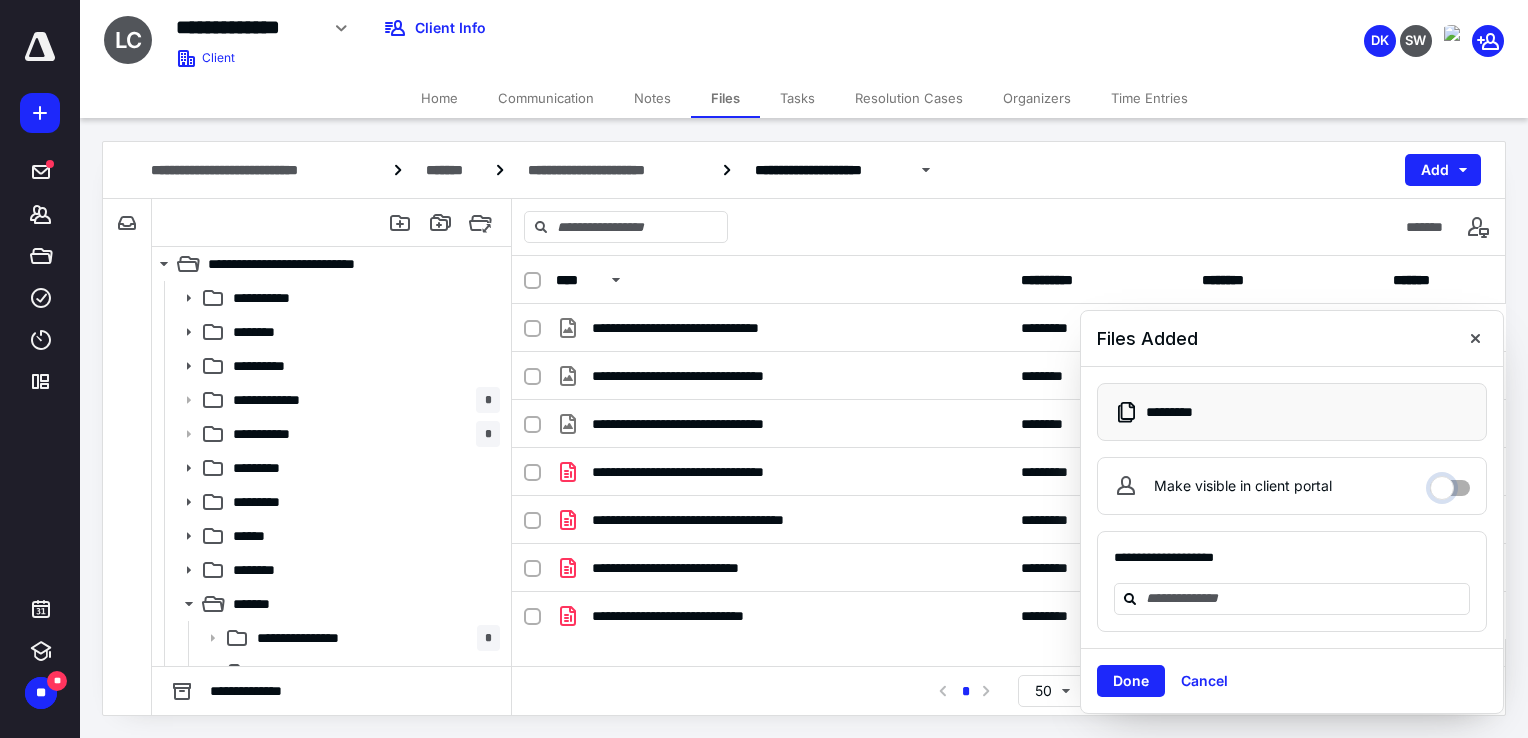 click on "Make visible in client portal" at bounding box center [1450, 483] 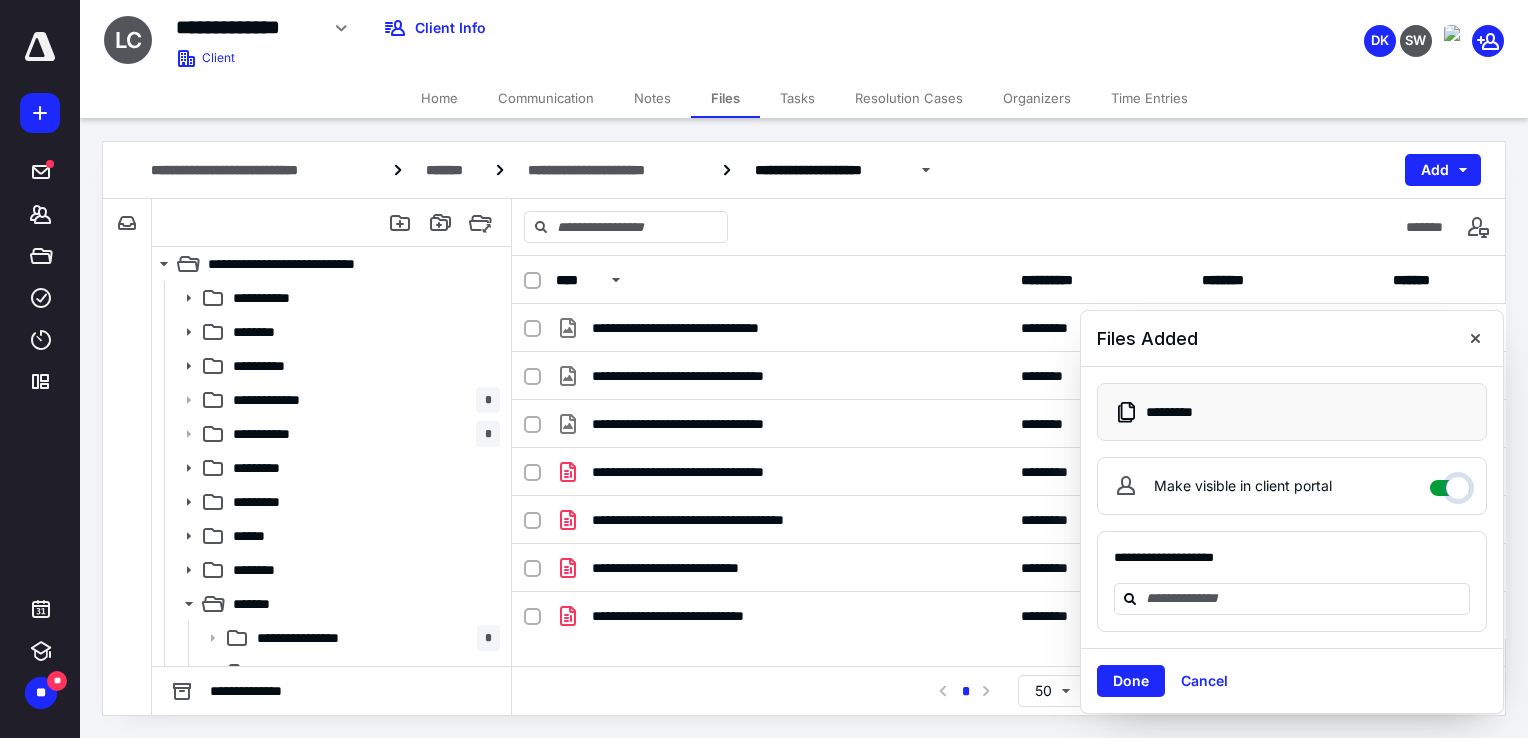 checkbox on "****" 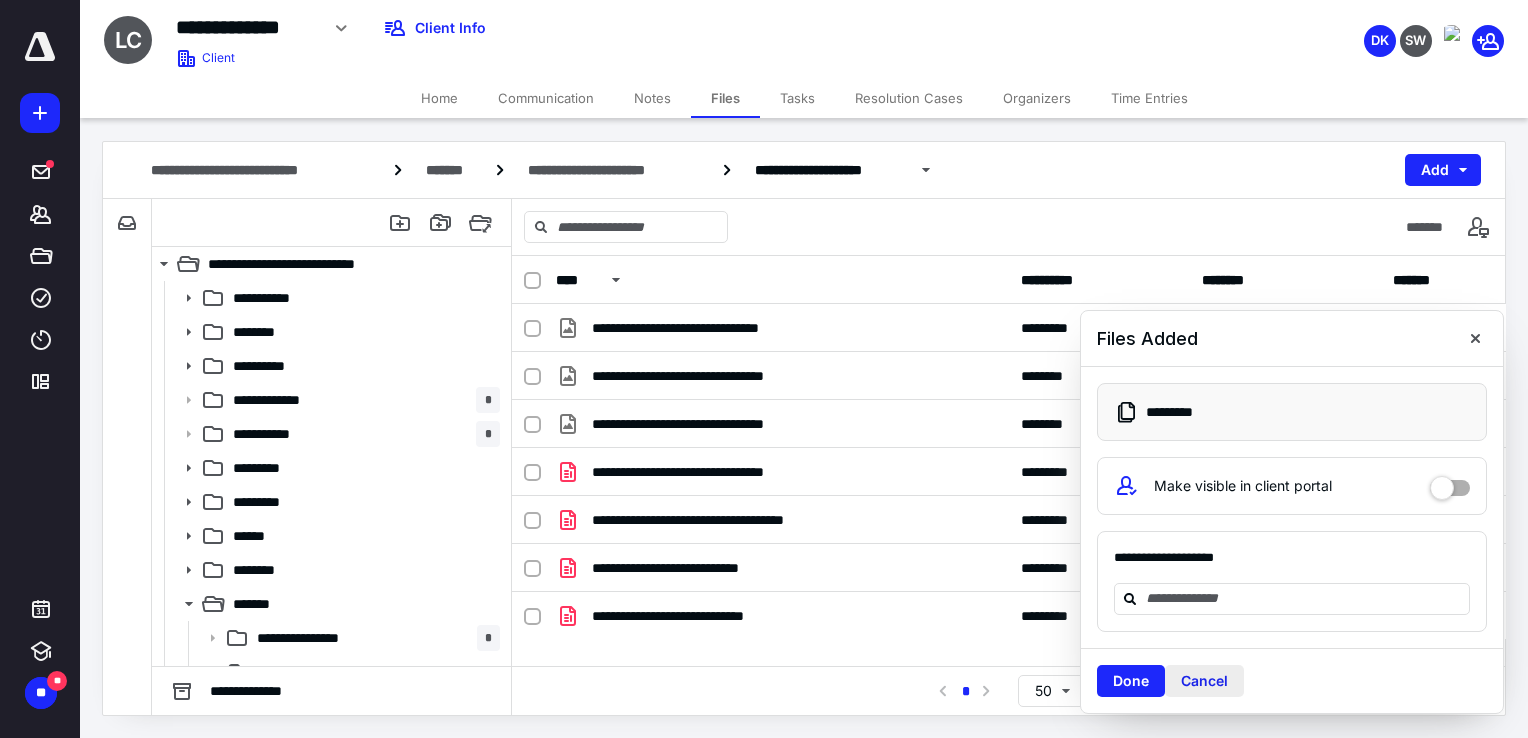 click on "Cancel" at bounding box center (1204, 681) 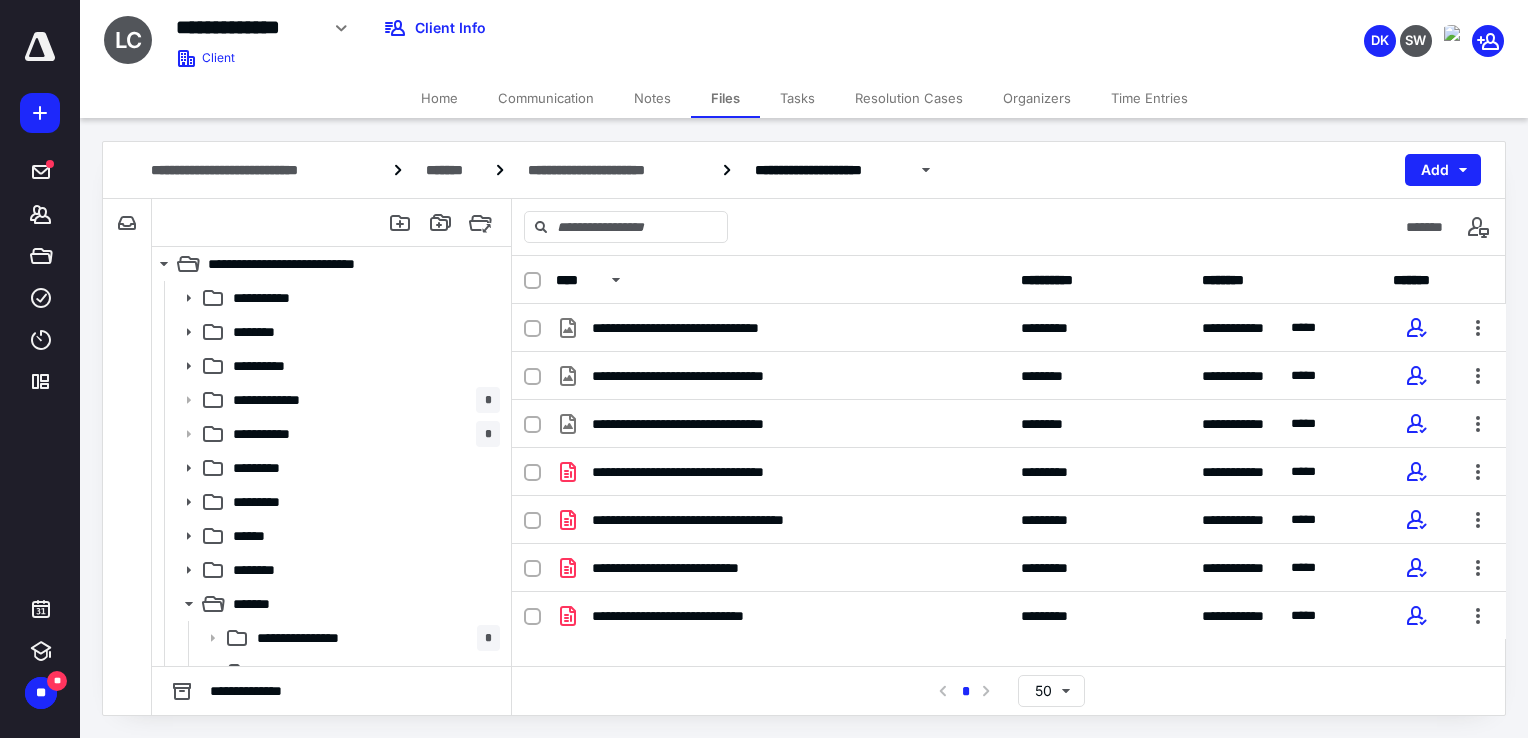 click at bounding box center (40, 47) 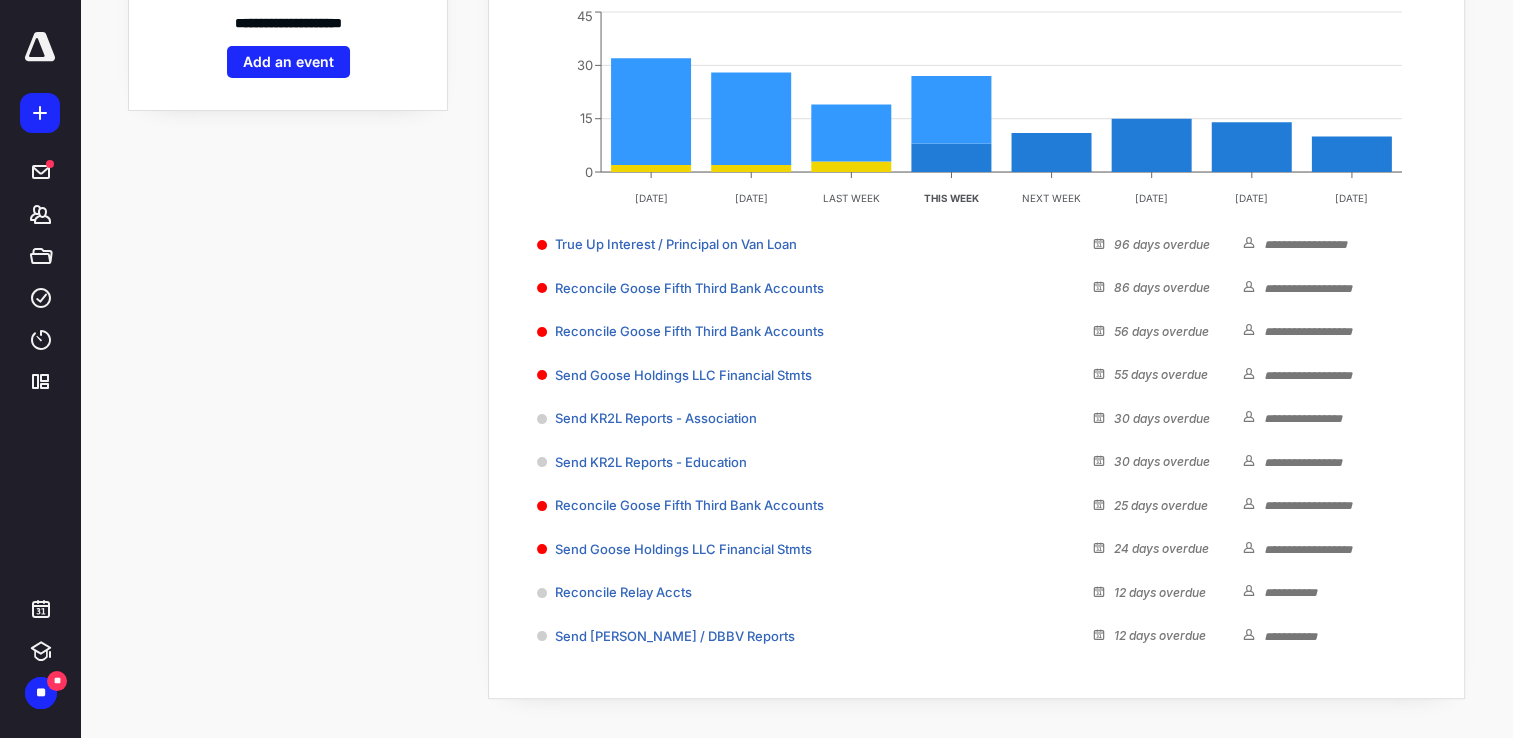scroll, scrollTop: 68, scrollLeft: 0, axis: vertical 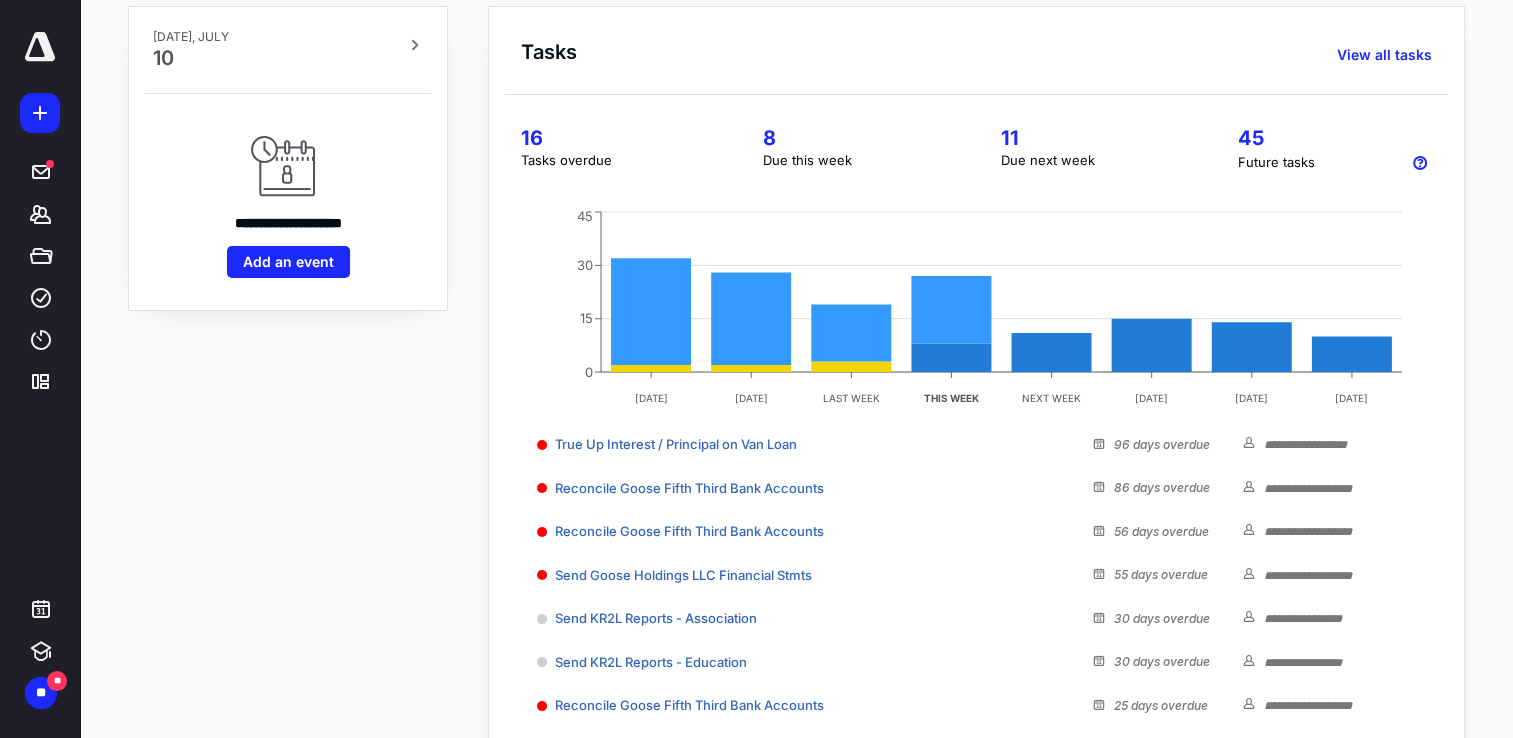 click on "16" at bounding box center (618, 138) 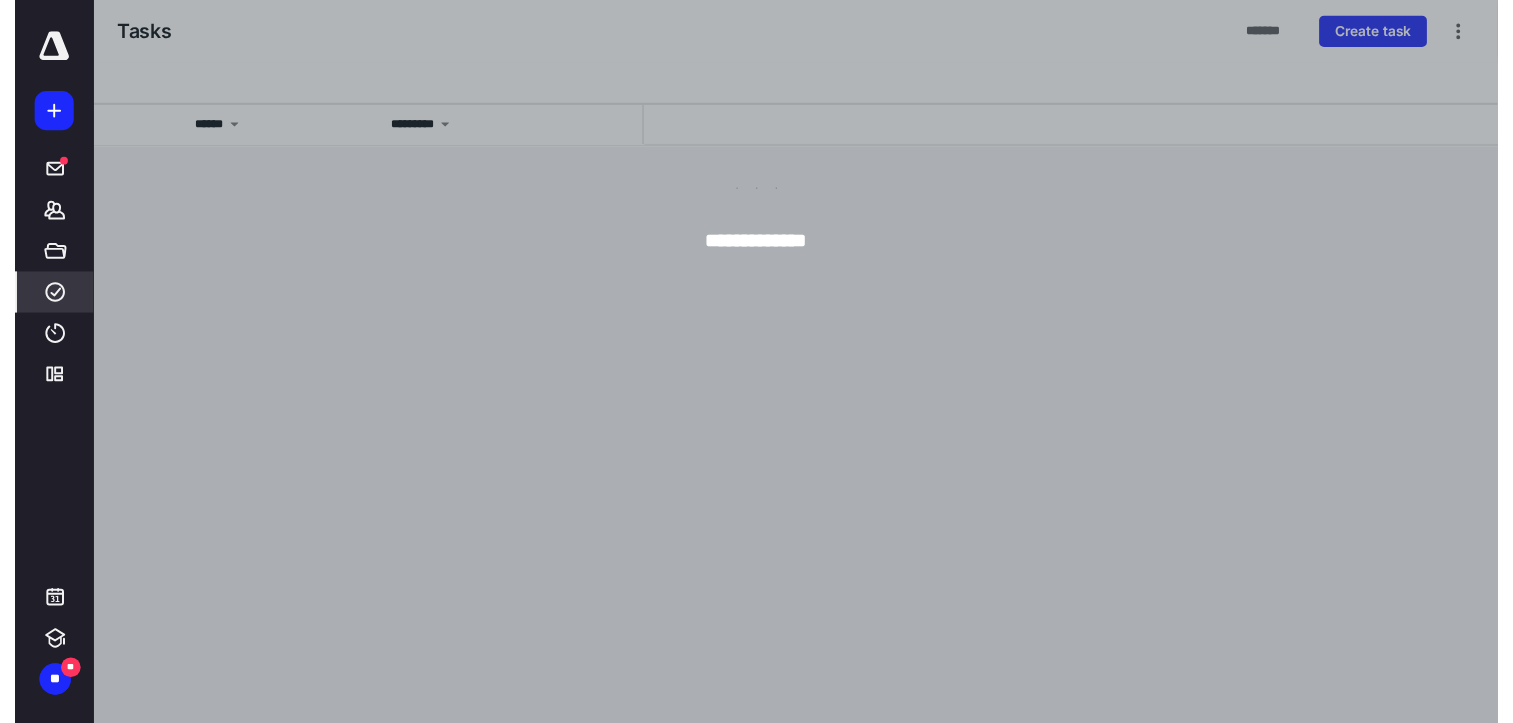 scroll, scrollTop: 0, scrollLeft: 0, axis: both 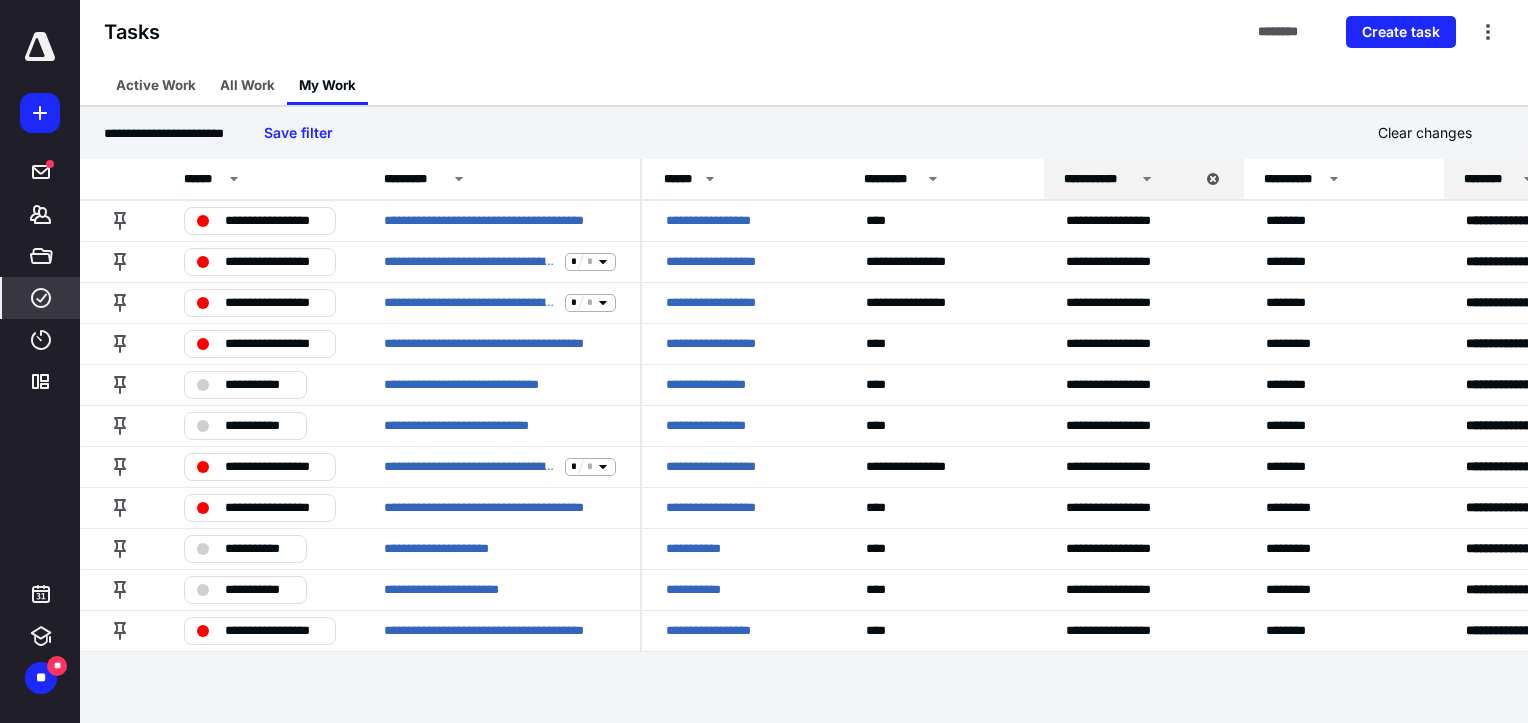 click at bounding box center (40, 47) 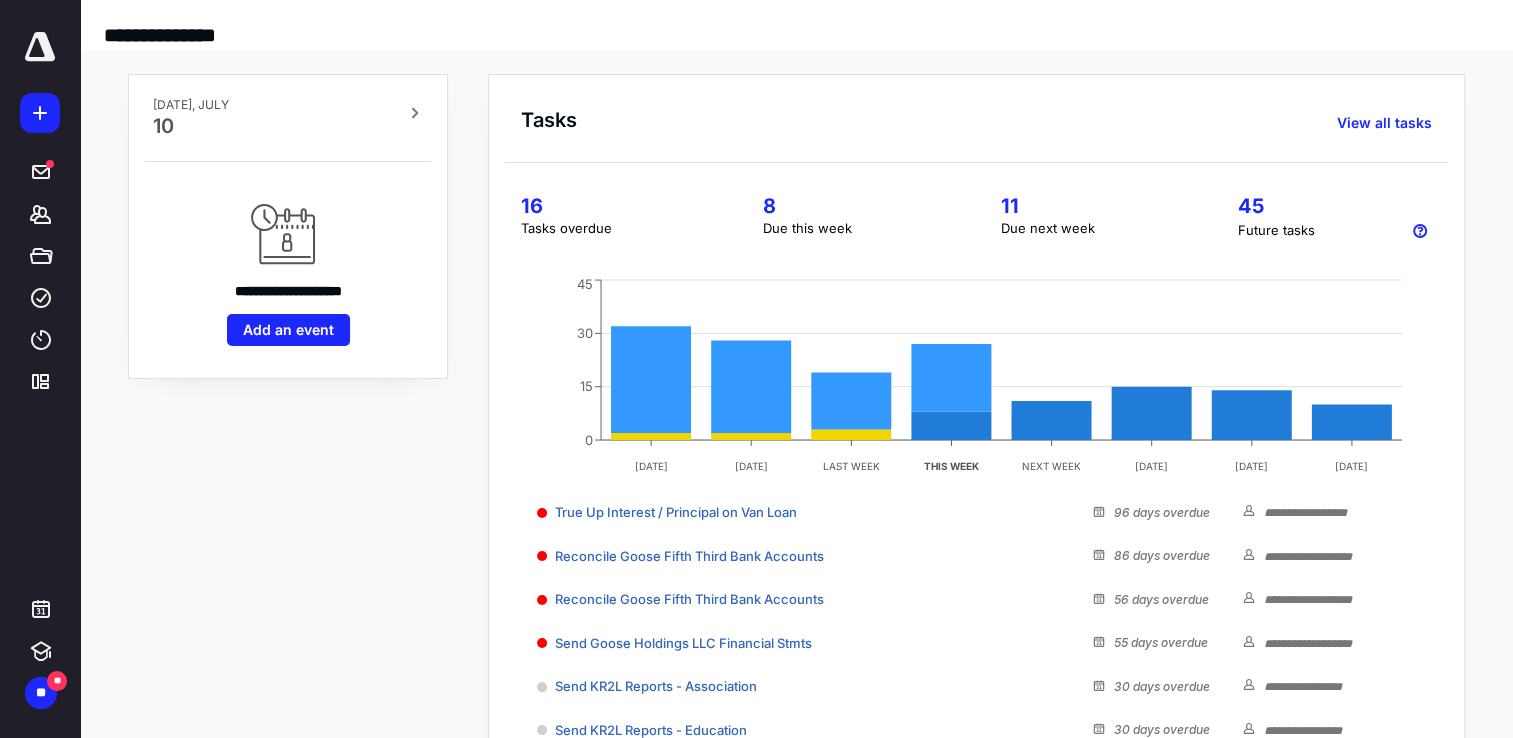 click on "8" at bounding box center [857, 206] 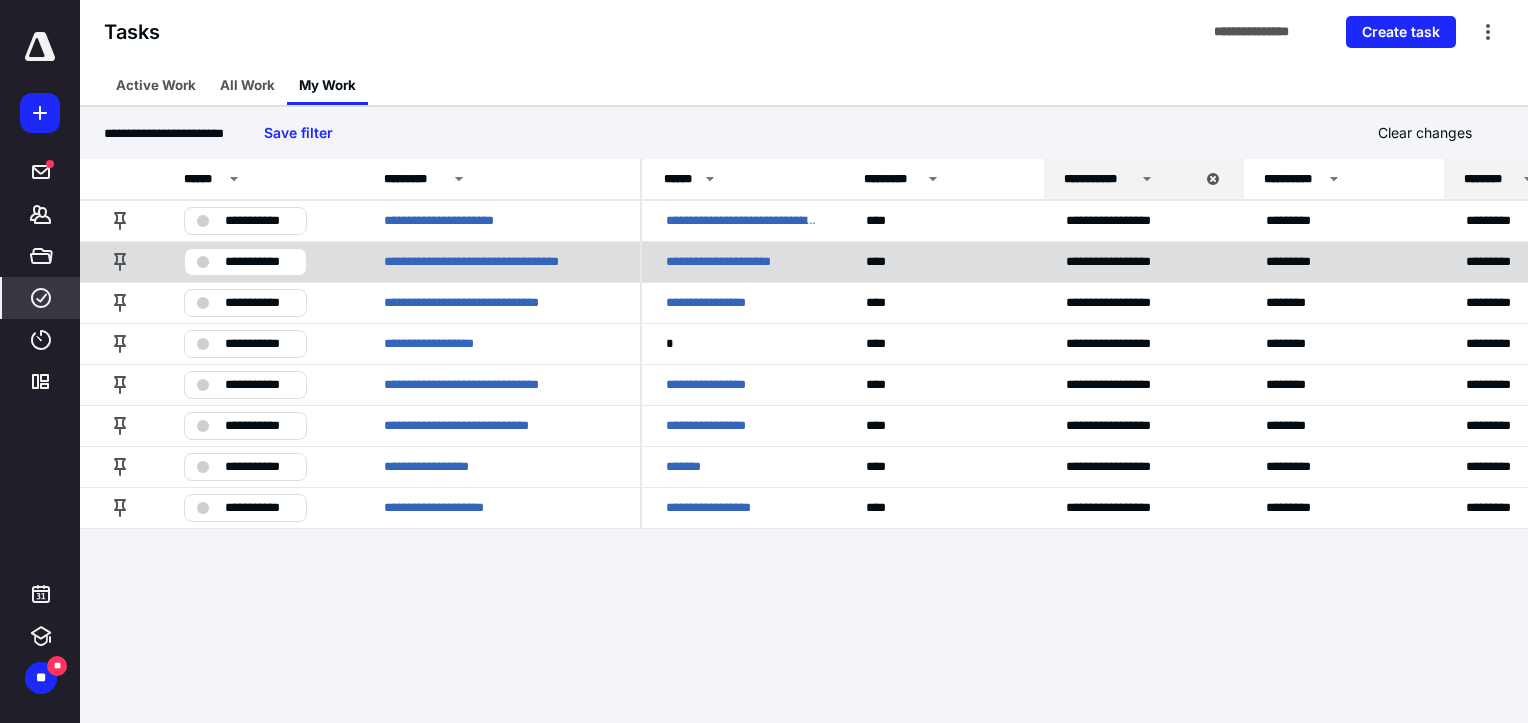 click on "**********" at bounding box center (259, 262) 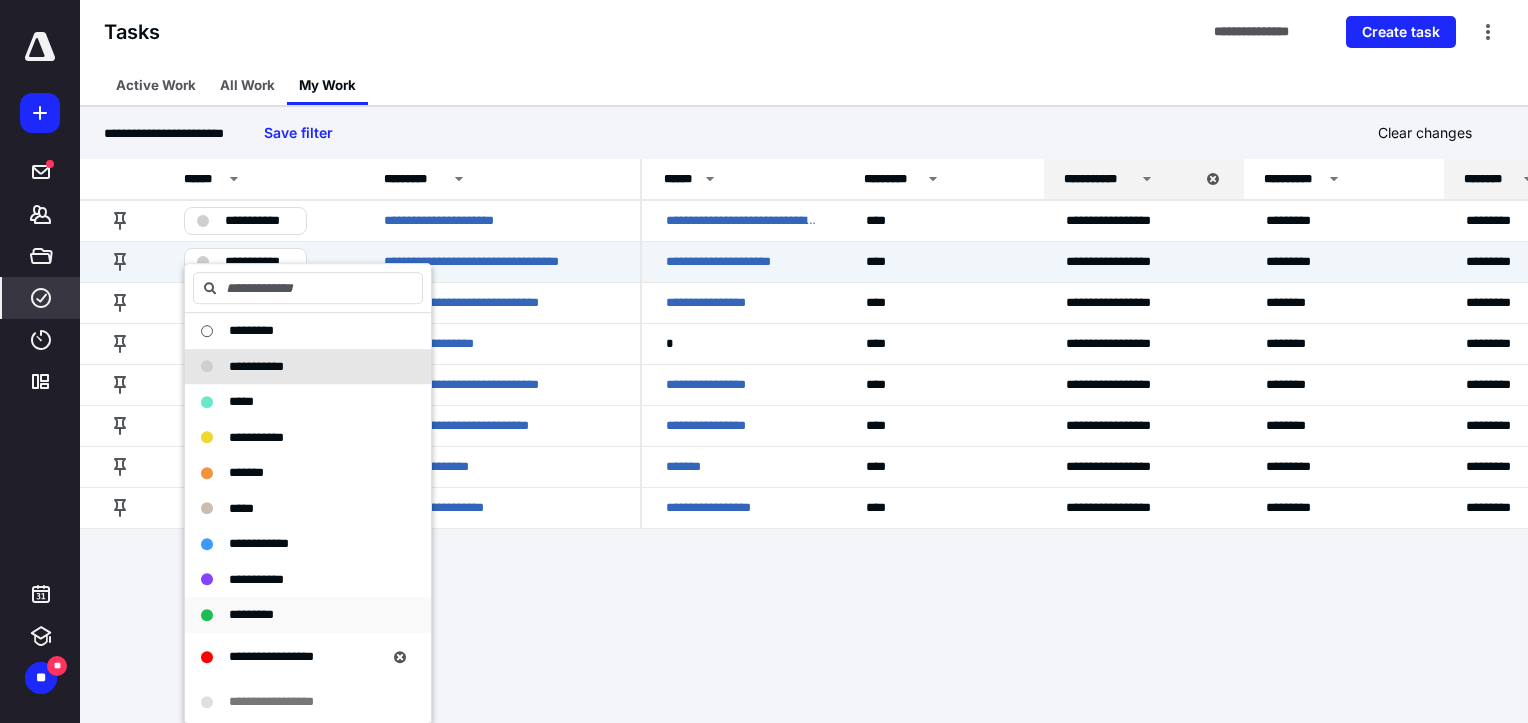 click on "*********" at bounding box center (251, 614) 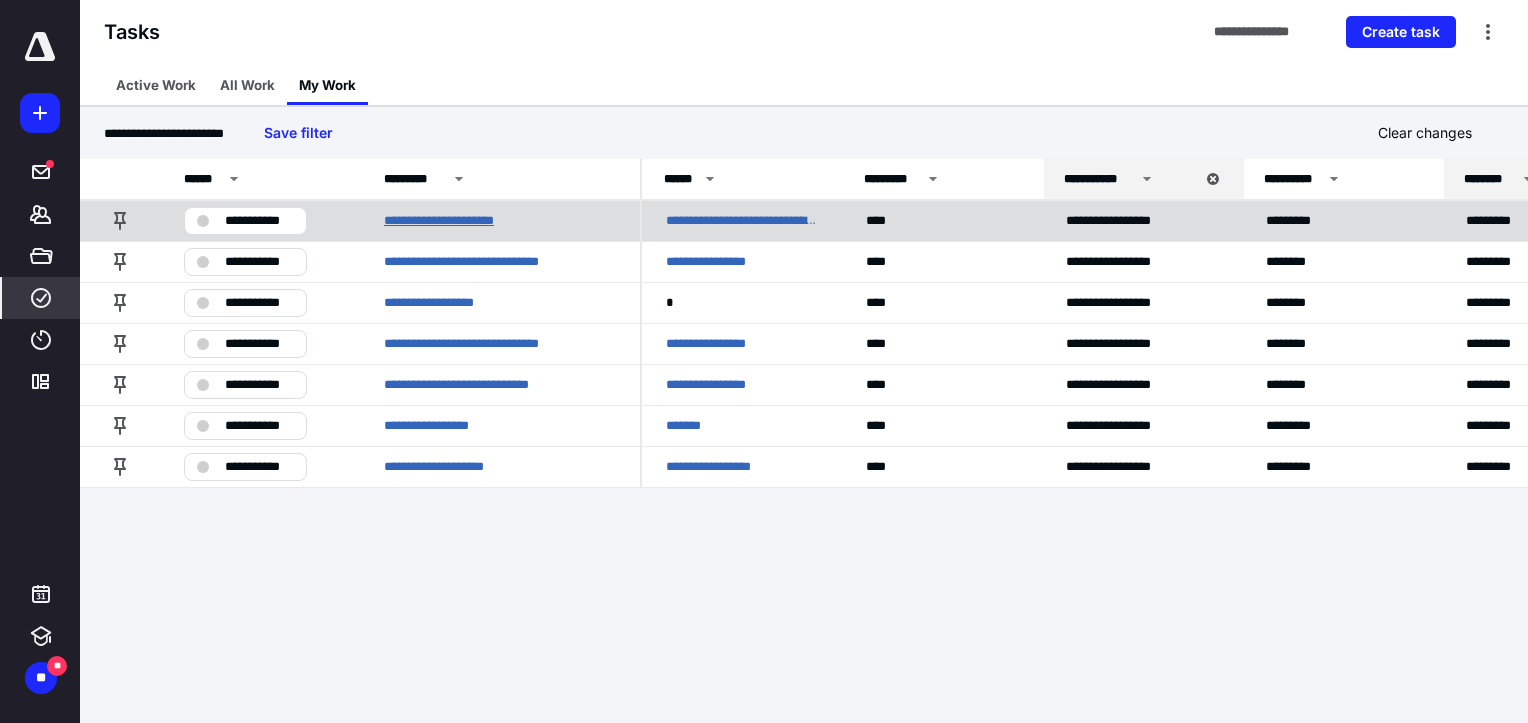 click on "**********" at bounding box center (456, 221) 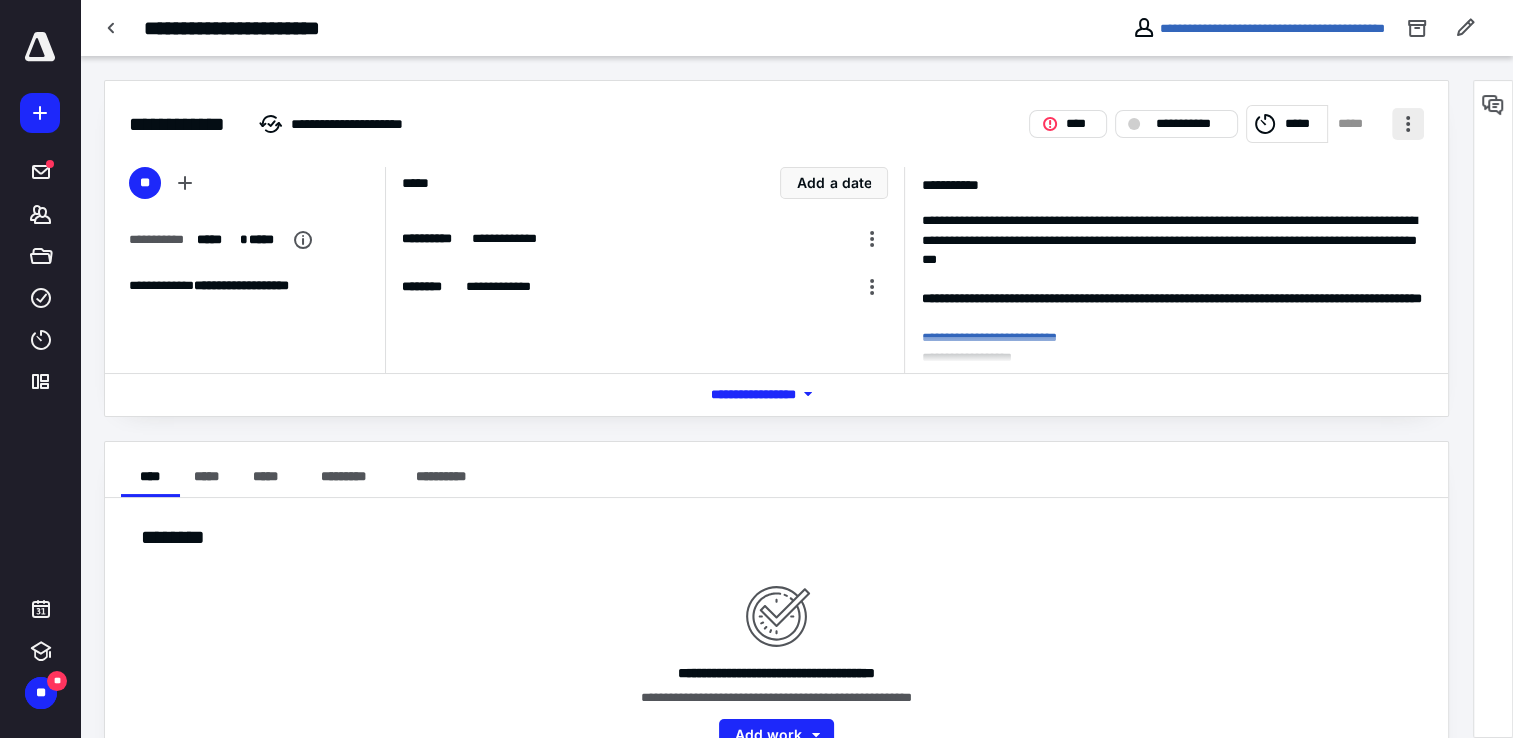 click at bounding box center (1408, 124) 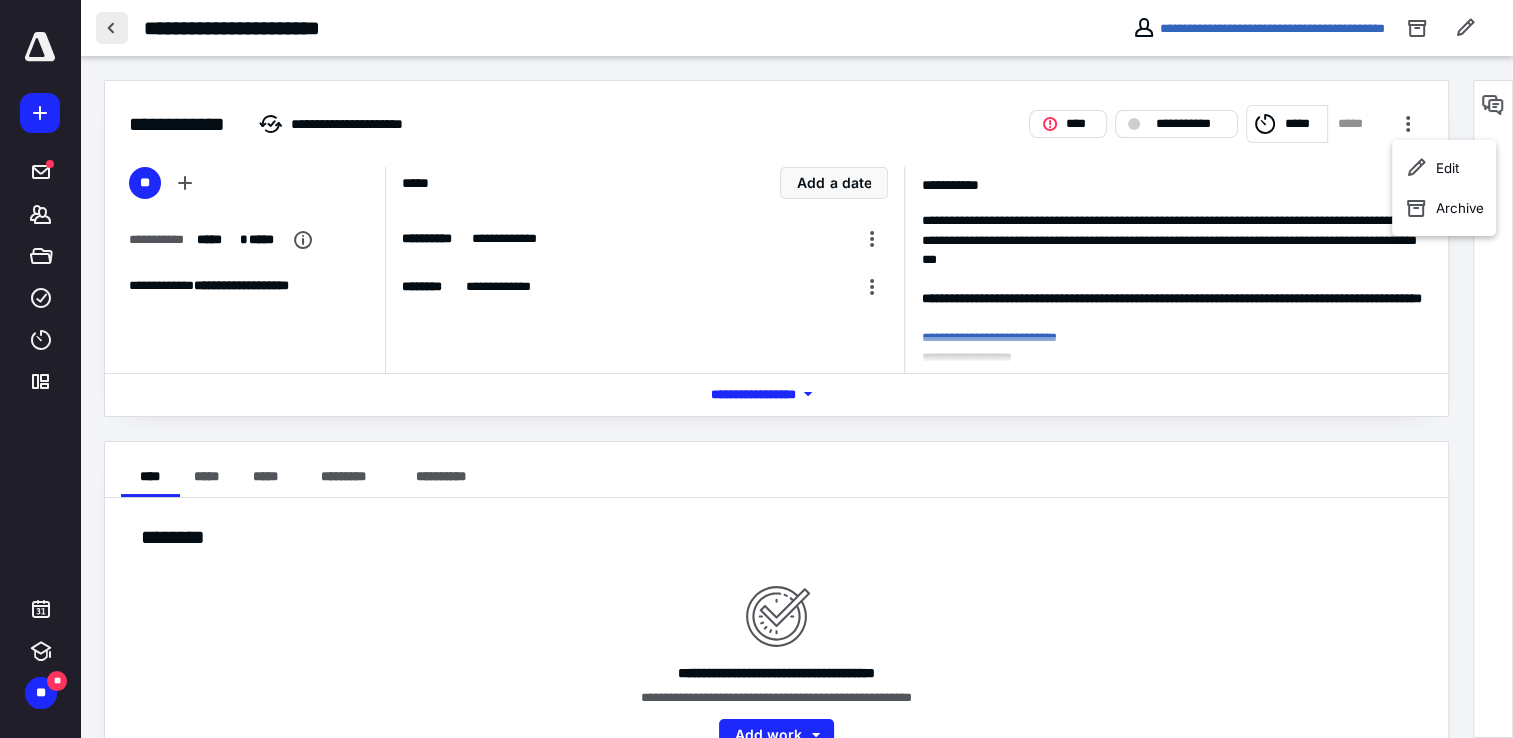 click at bounding box center [112, 28] 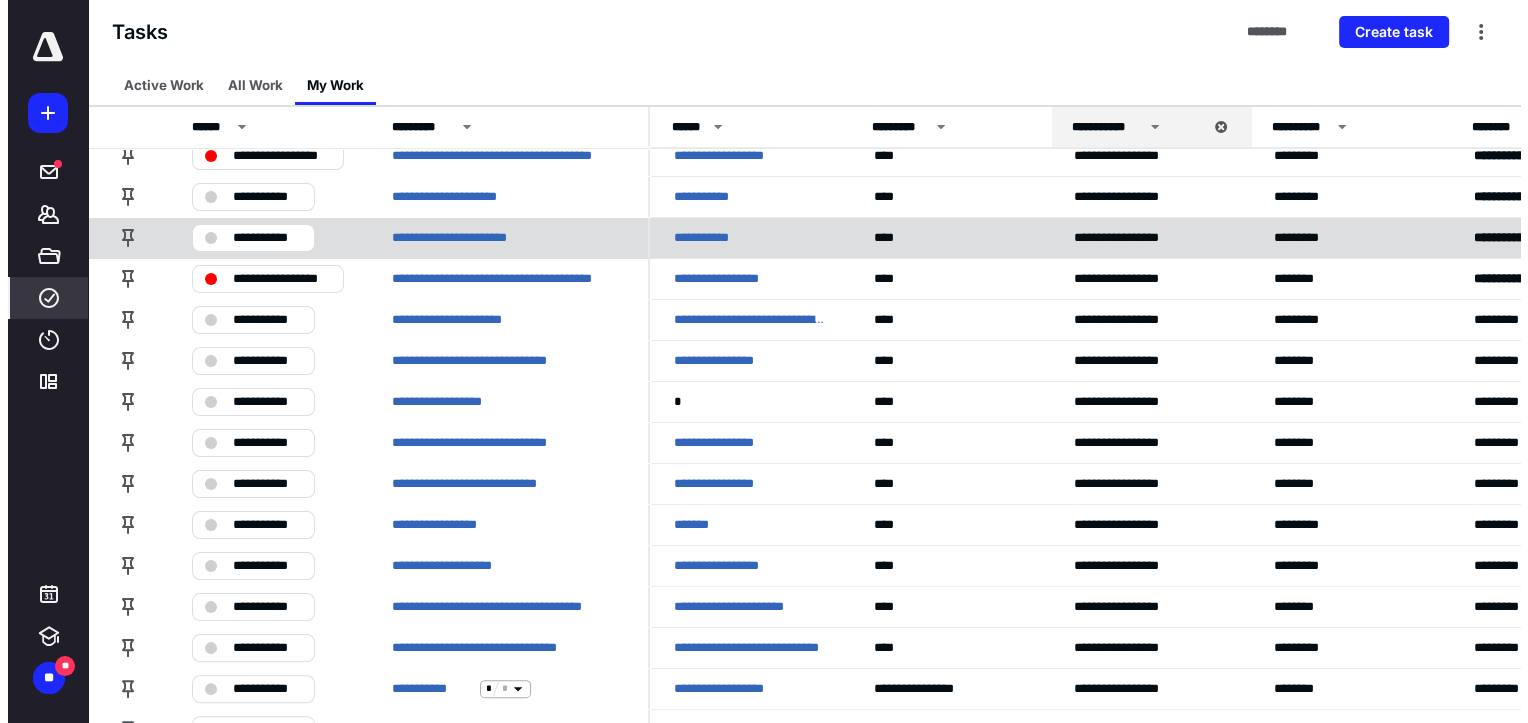 scroll, scrollTop: 0, scrollLeft: 0, axis: both 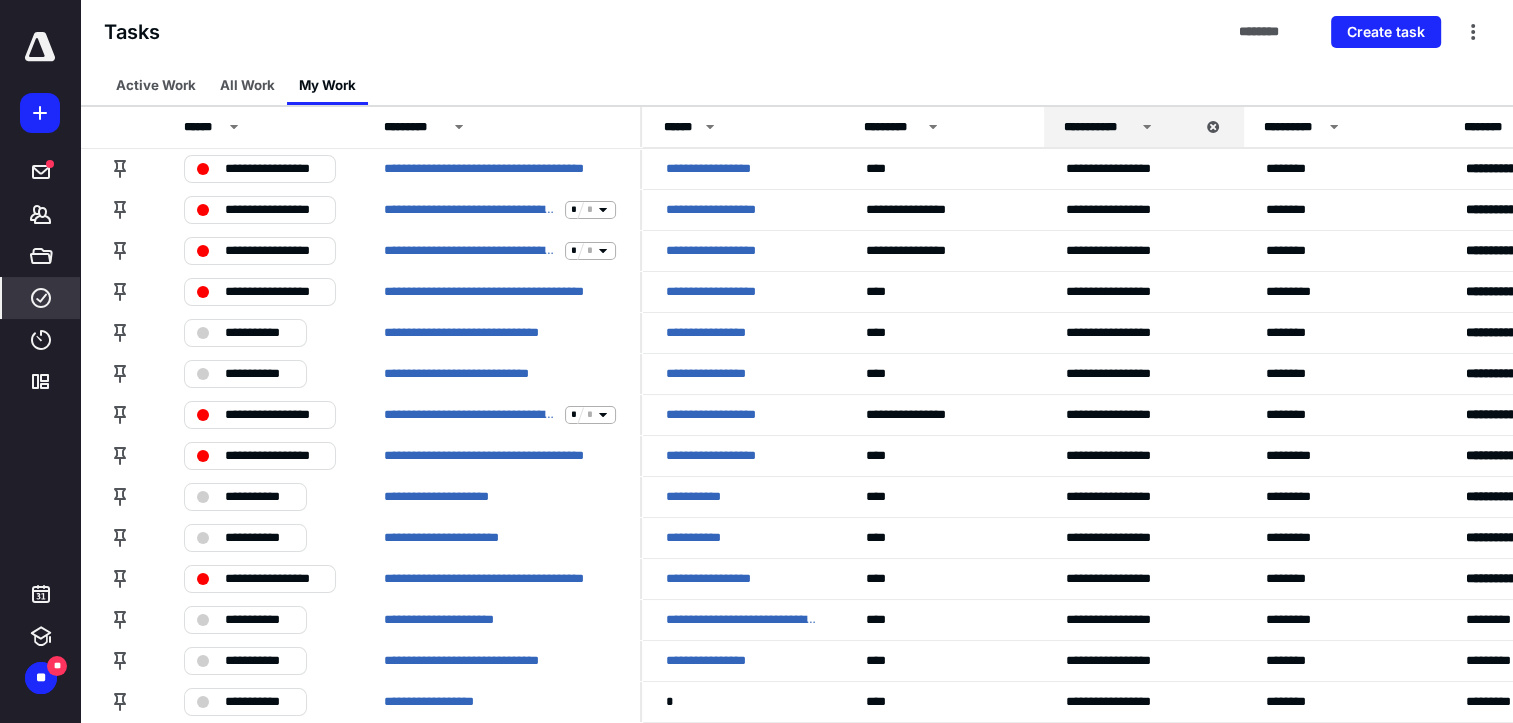 click at bounding box center [40, 47] 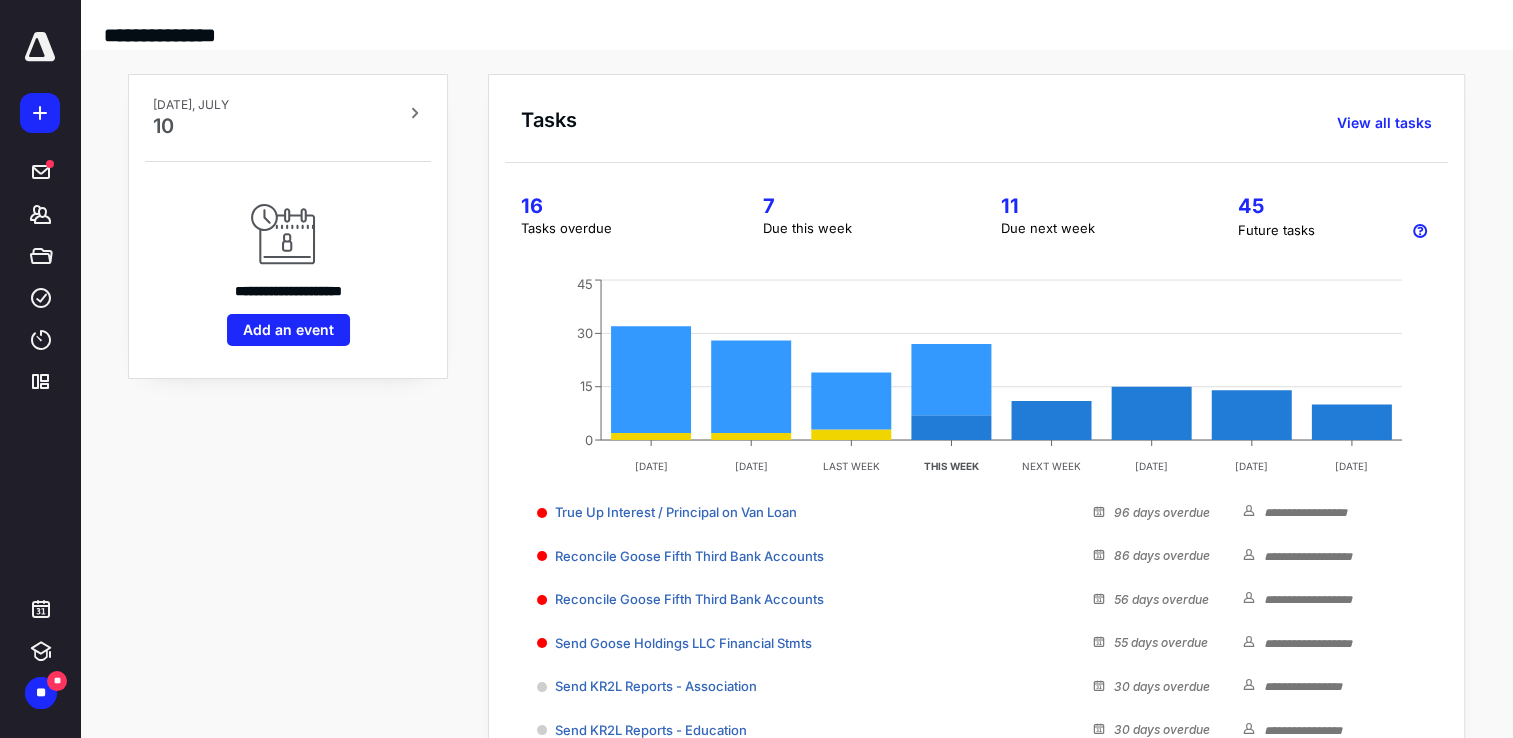 click on "7 Due this week" at bounding box center (857, 218) 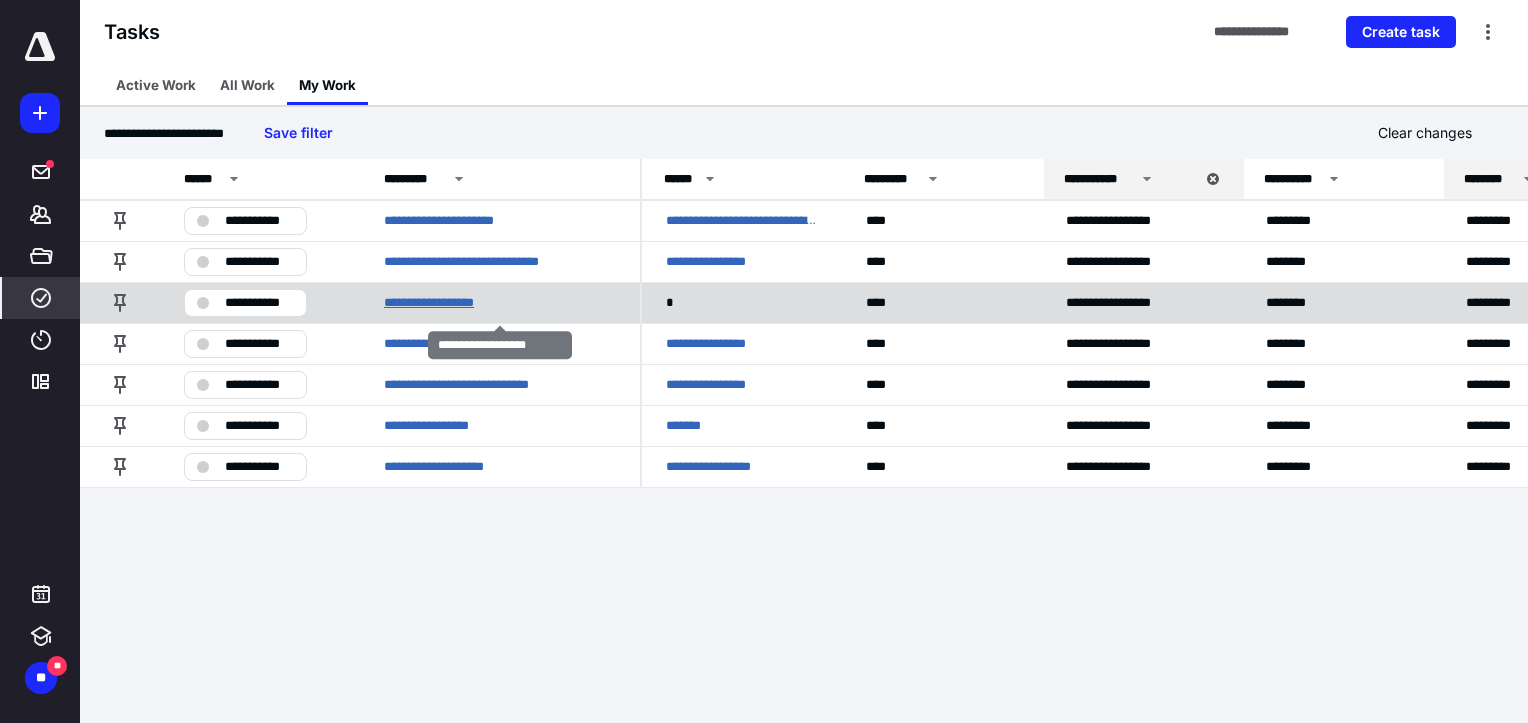 click on "**********" at bounding box center [450, 303] 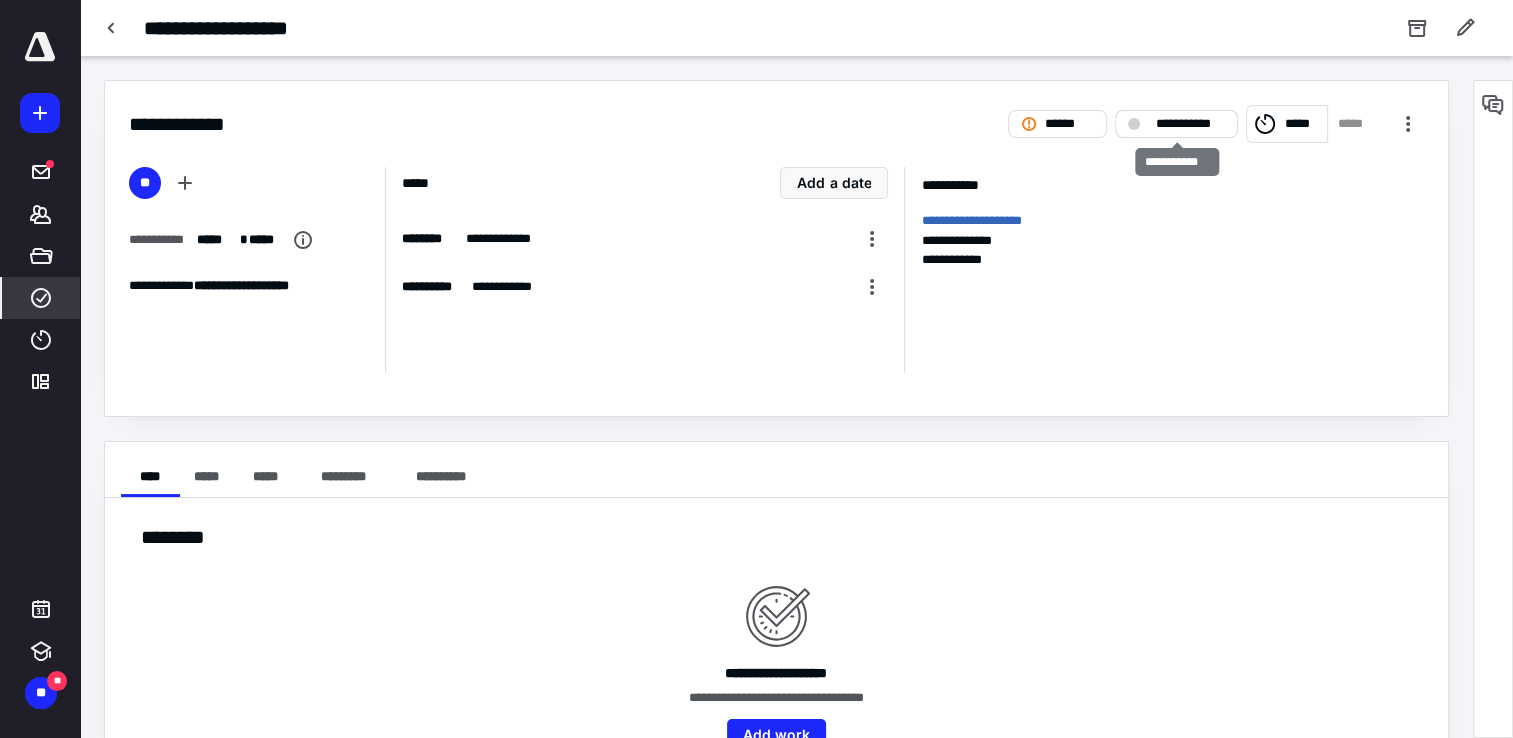 click on "**********" at bounding box center [1190, 124] 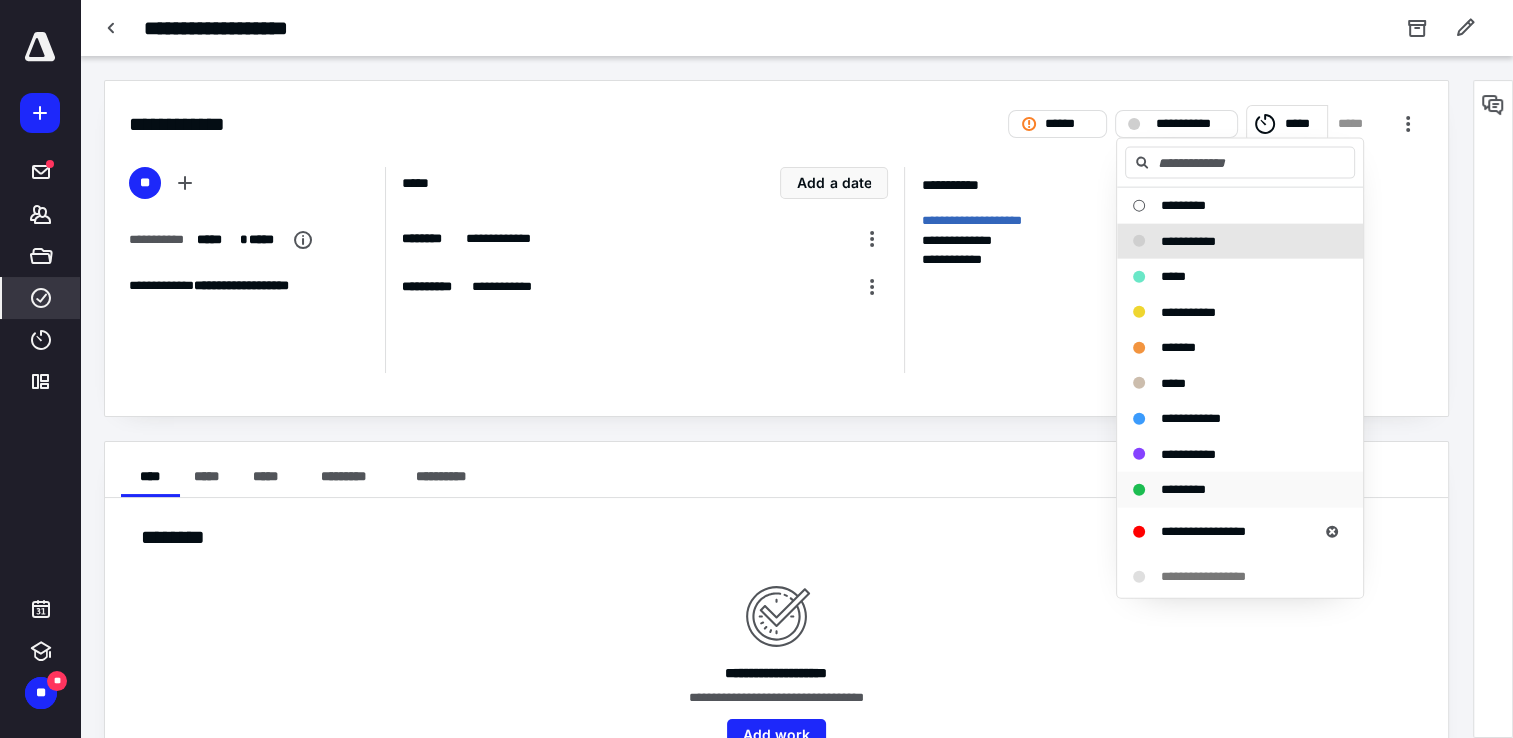 click on "*********" at bounding box center (1183, 489) 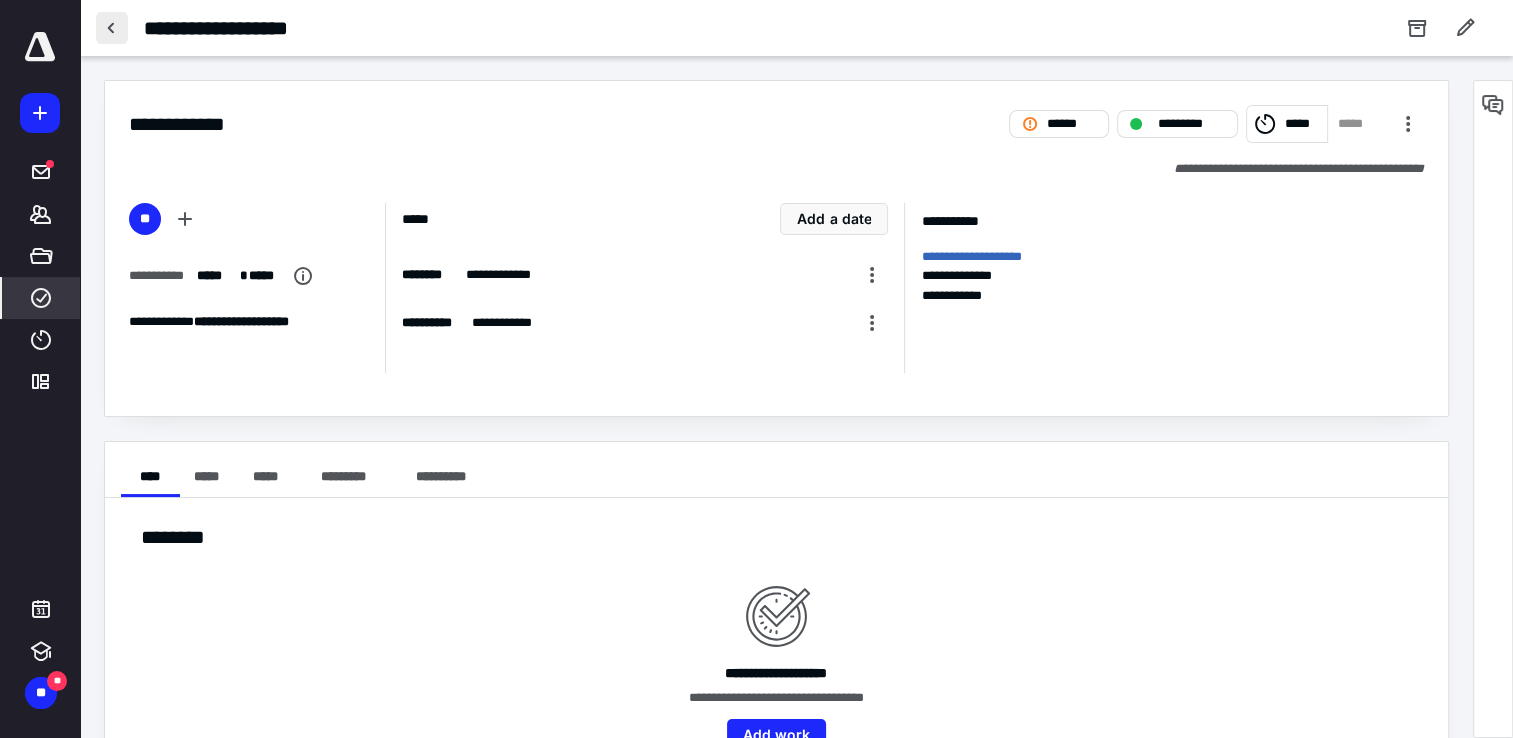 click at bounding box center [112, 28] 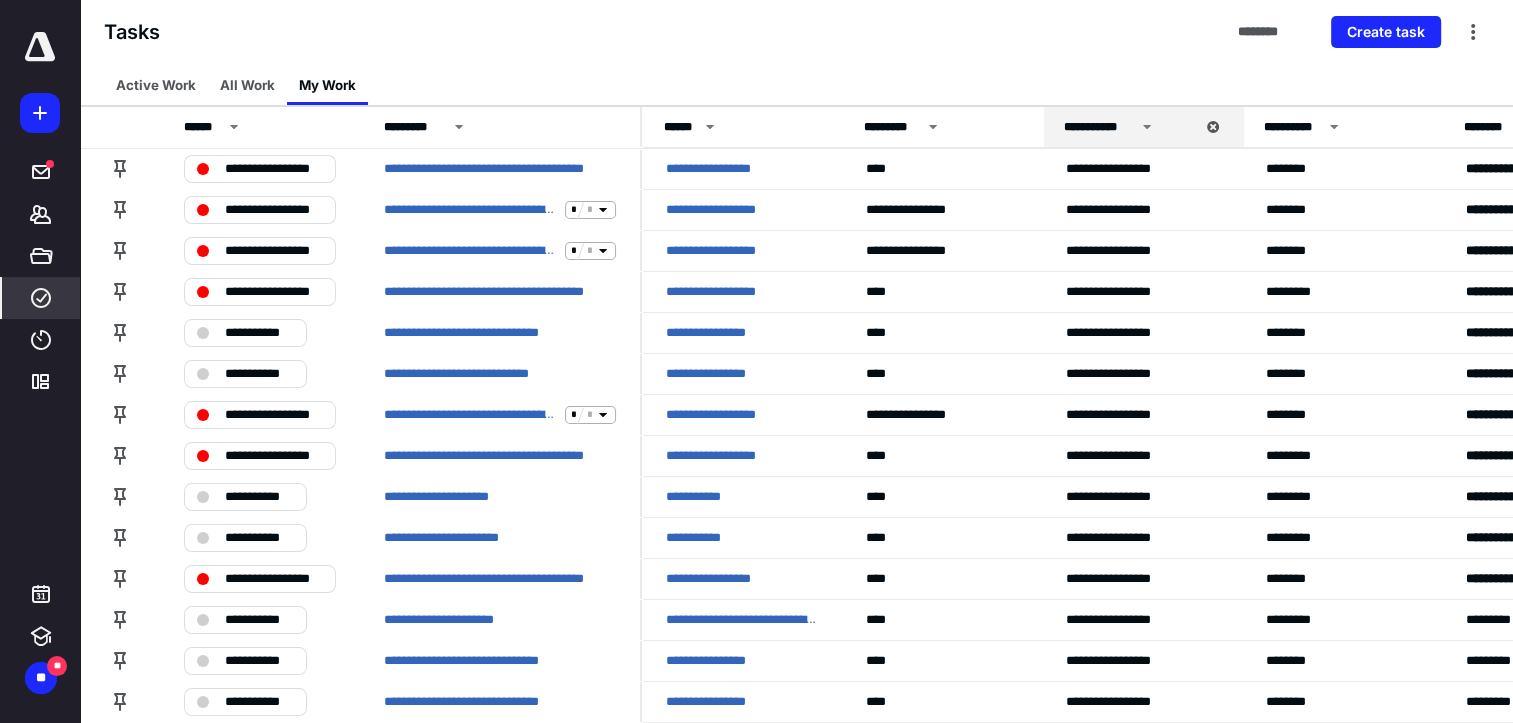 click at bounding box center (40, 47) 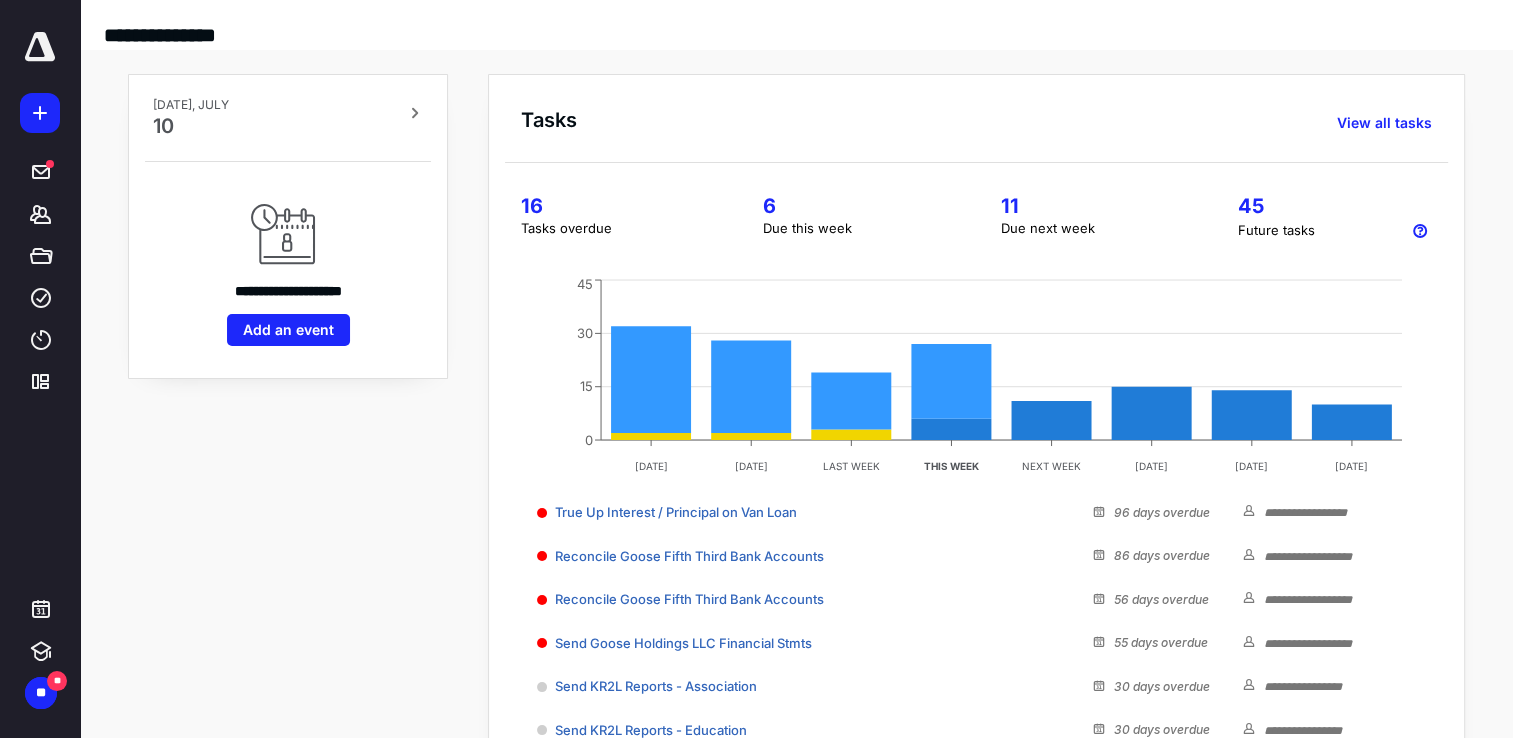 click on "6" at bounding box center (857, 206) 